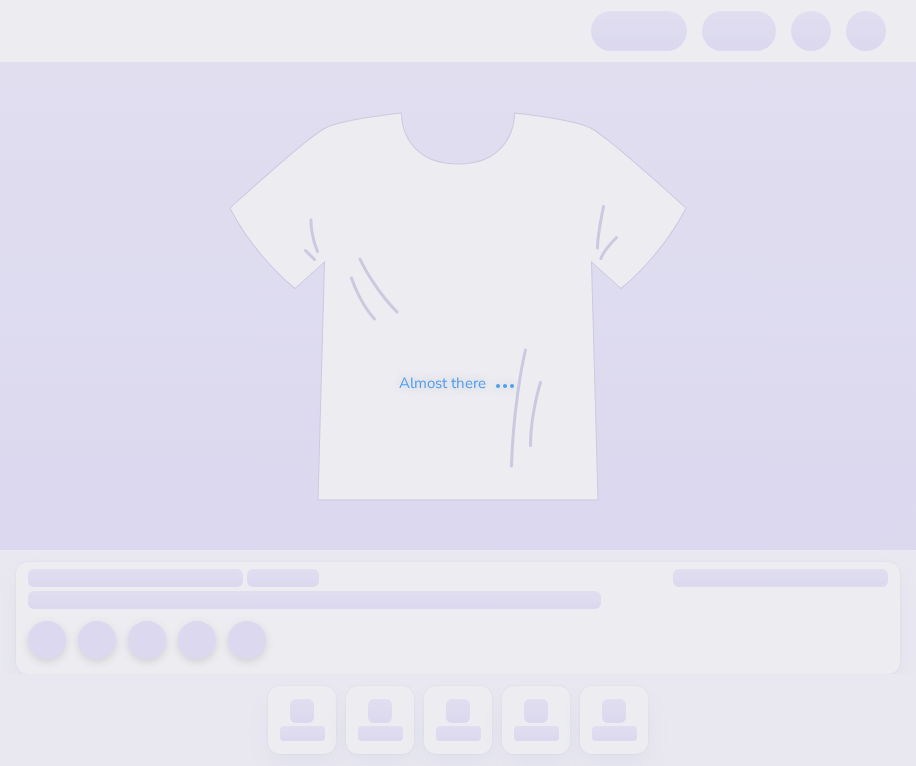 scroll, scrollTop: 0, scrollLeft: 0, axis: both 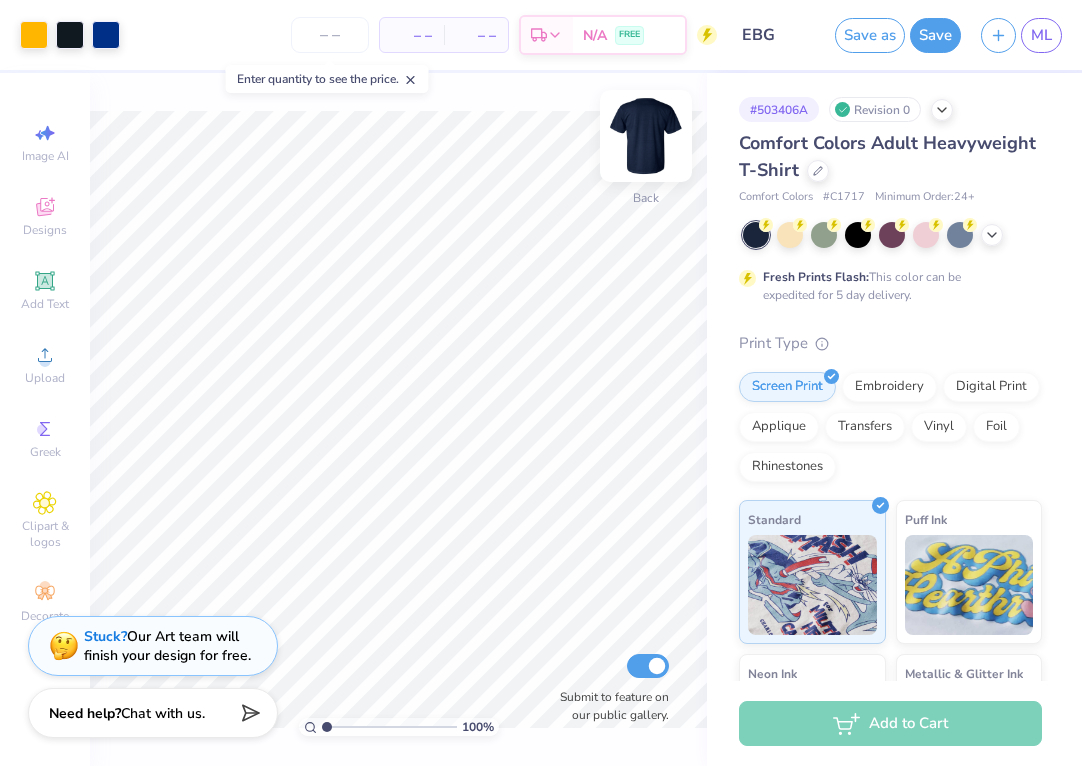 click at bounding box center [646, 136] 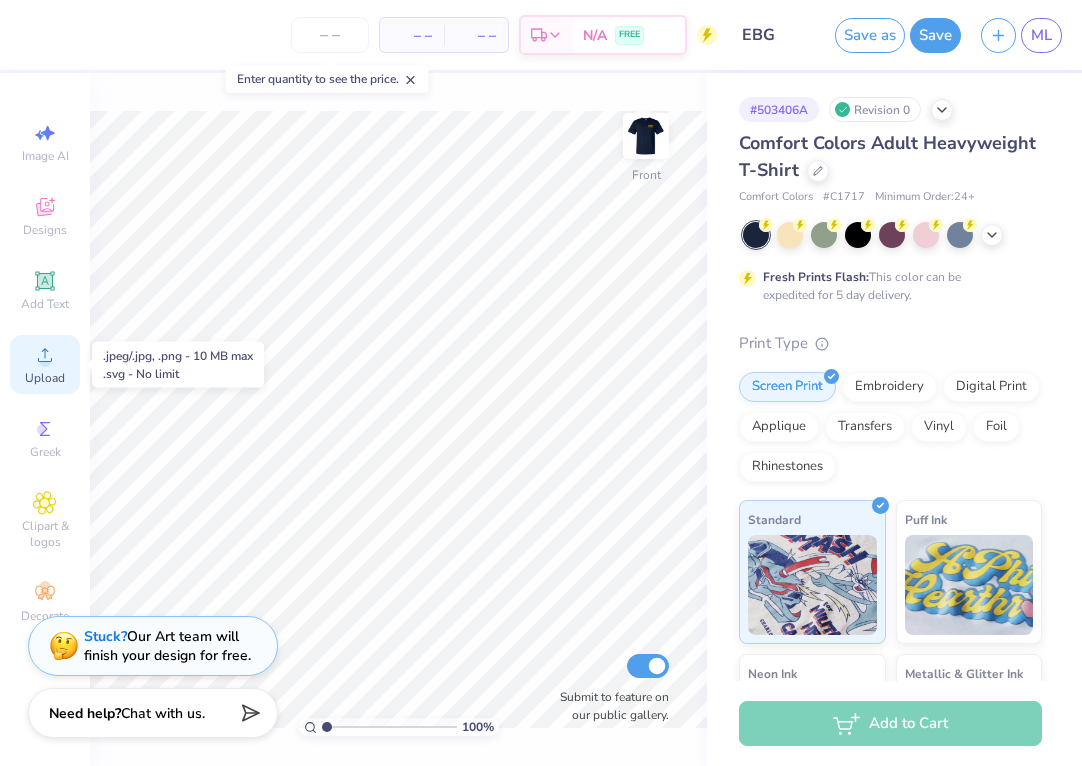 click on "Upload" at bounding box center (45, 378) 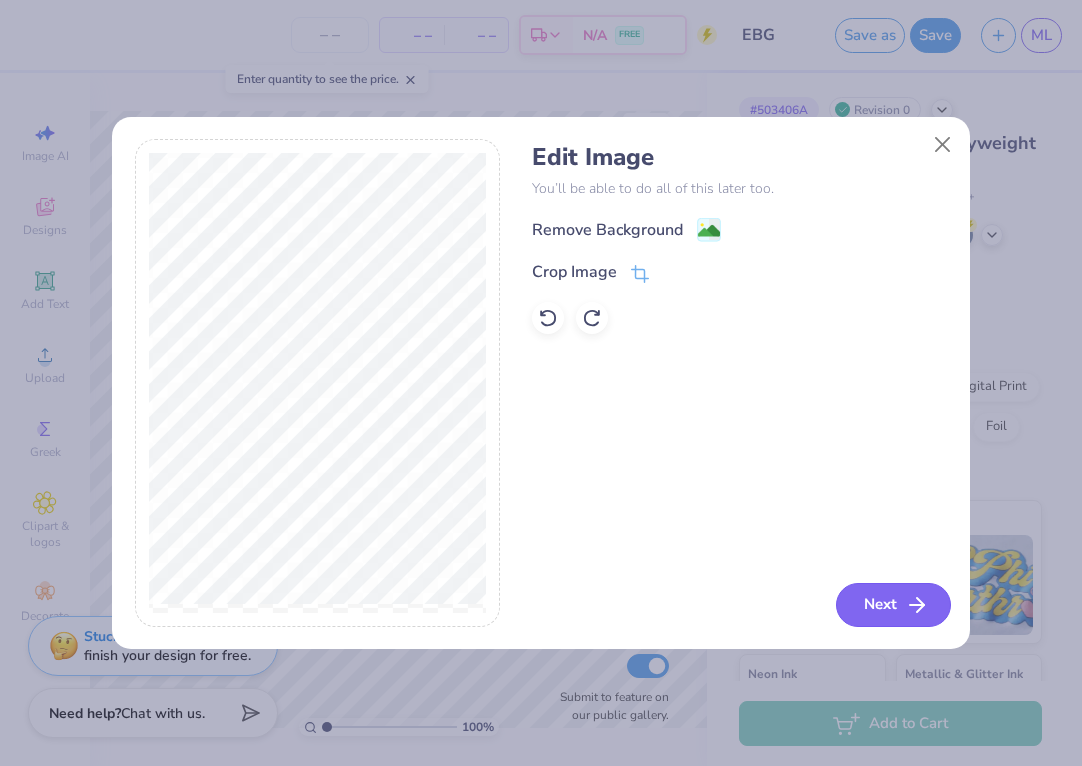 click on "Next" at bounding box center (893, 605) 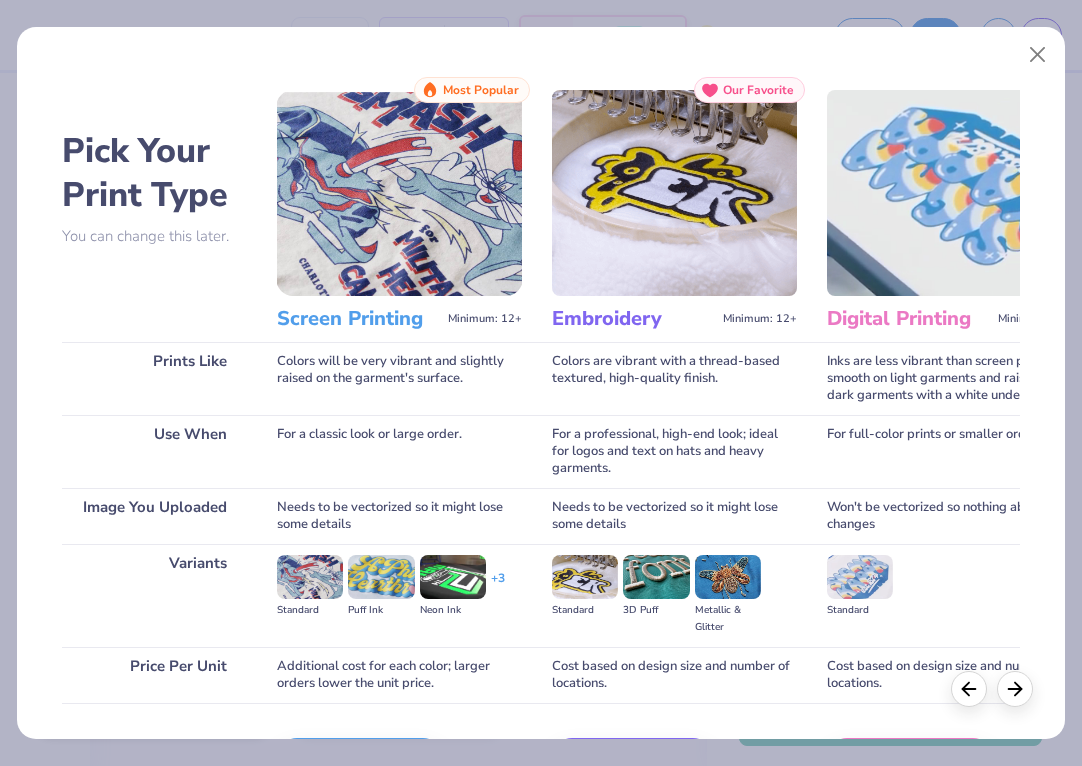 click at bounding box center [399, 193] 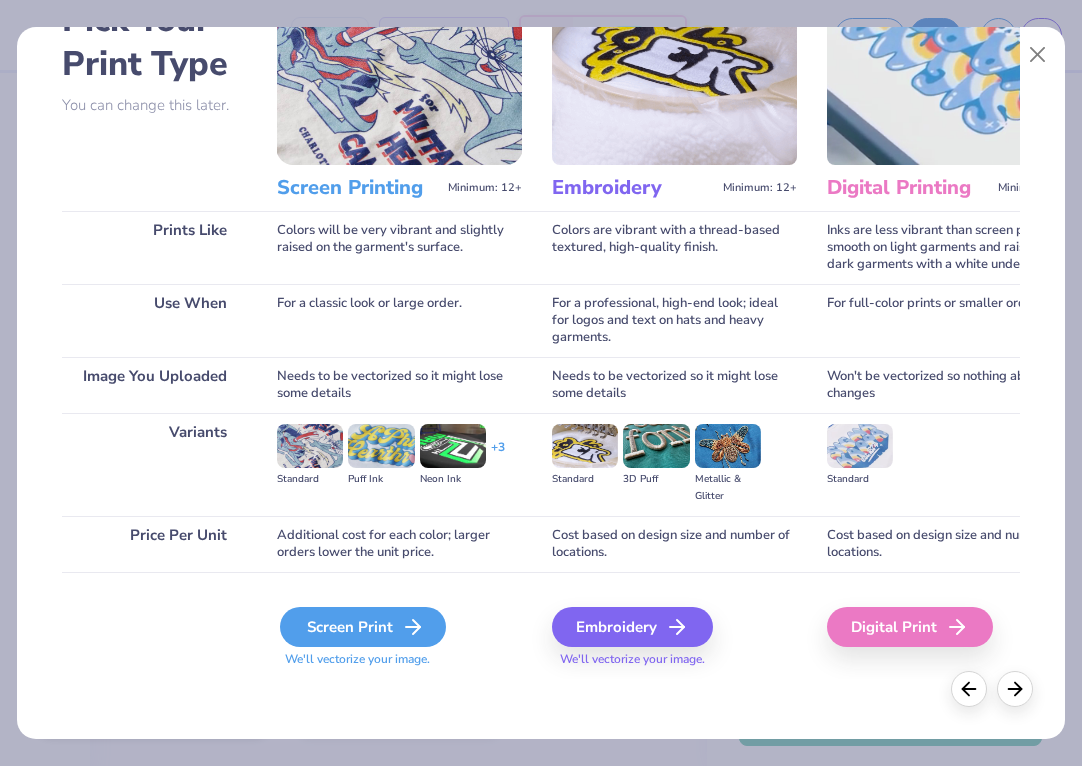 click on "Screen Print" at bounding box center (363, 627) 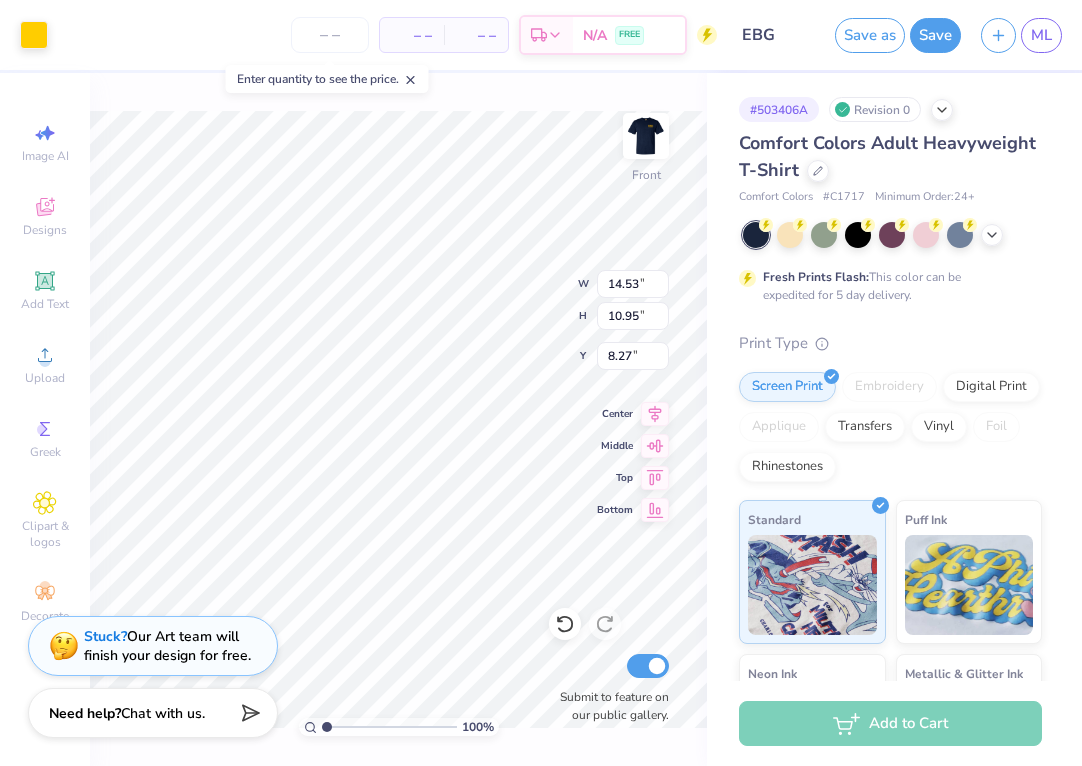type on "8.60" 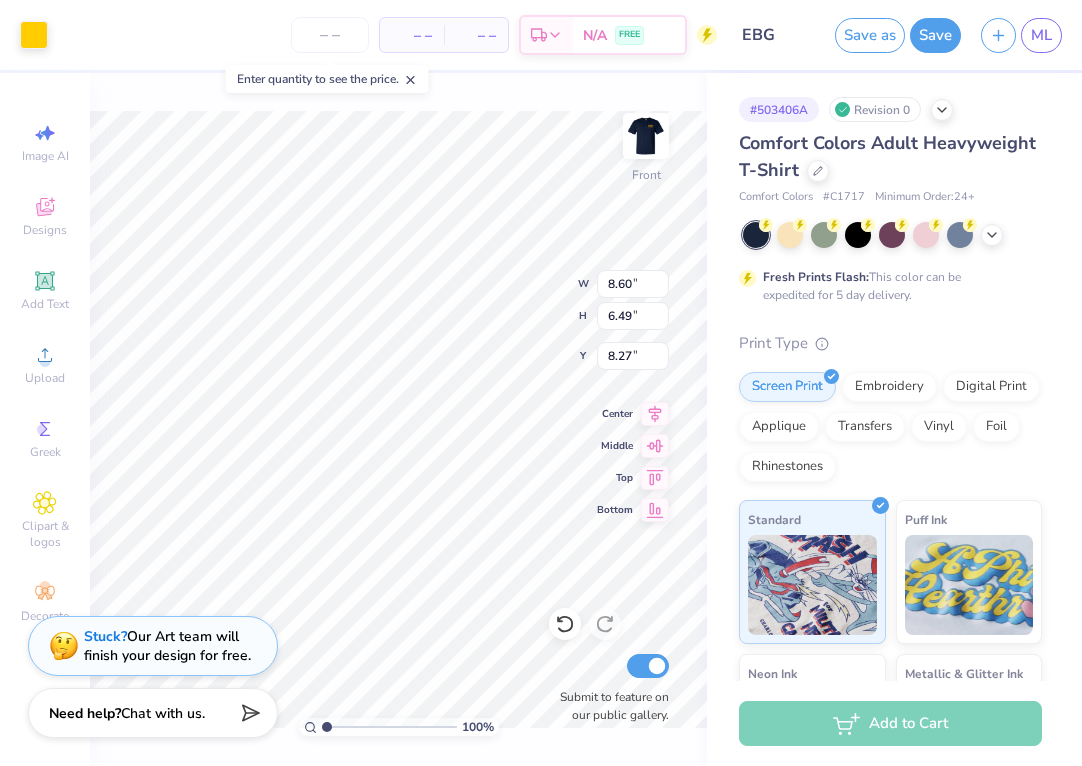 type on "4.81" 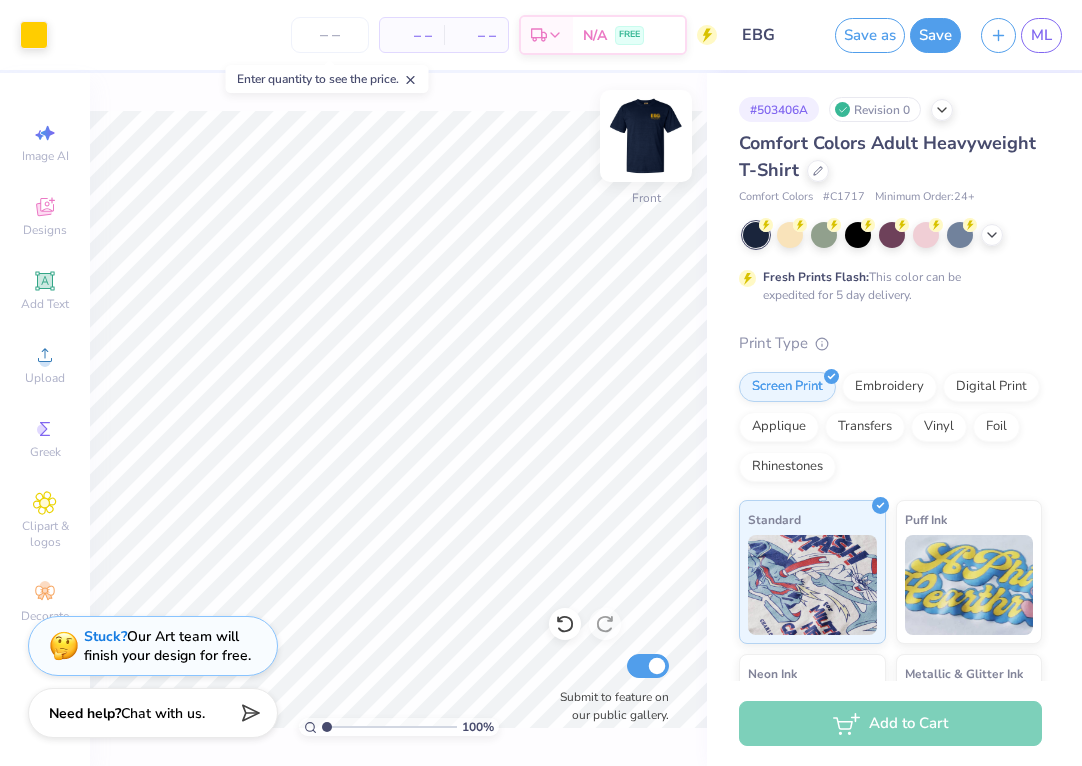 click at bounding box center [646, 136] 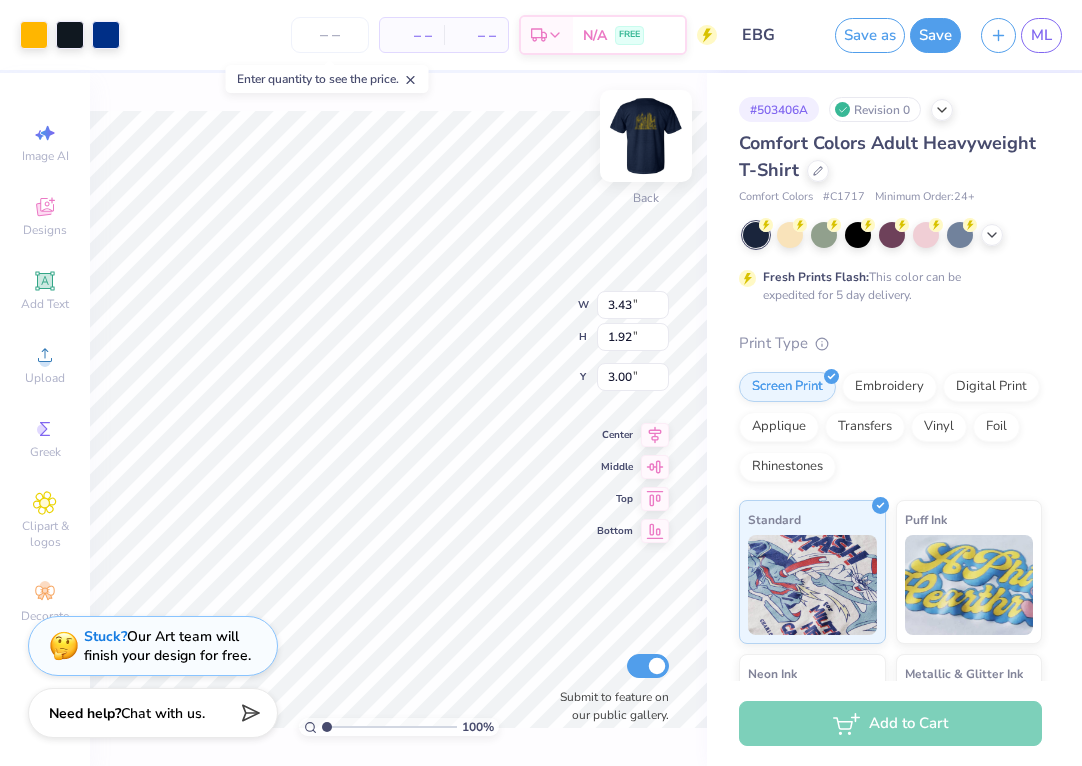 click at bounding box center [646, 136] 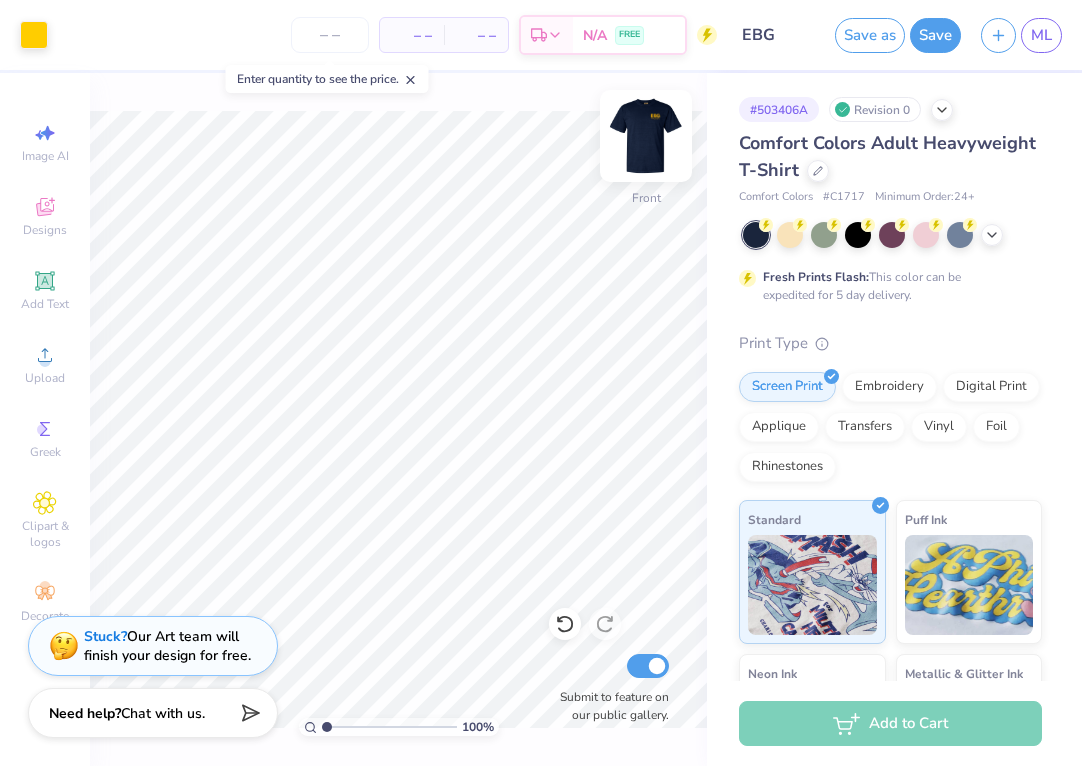 click at bounding box center [646, 136] 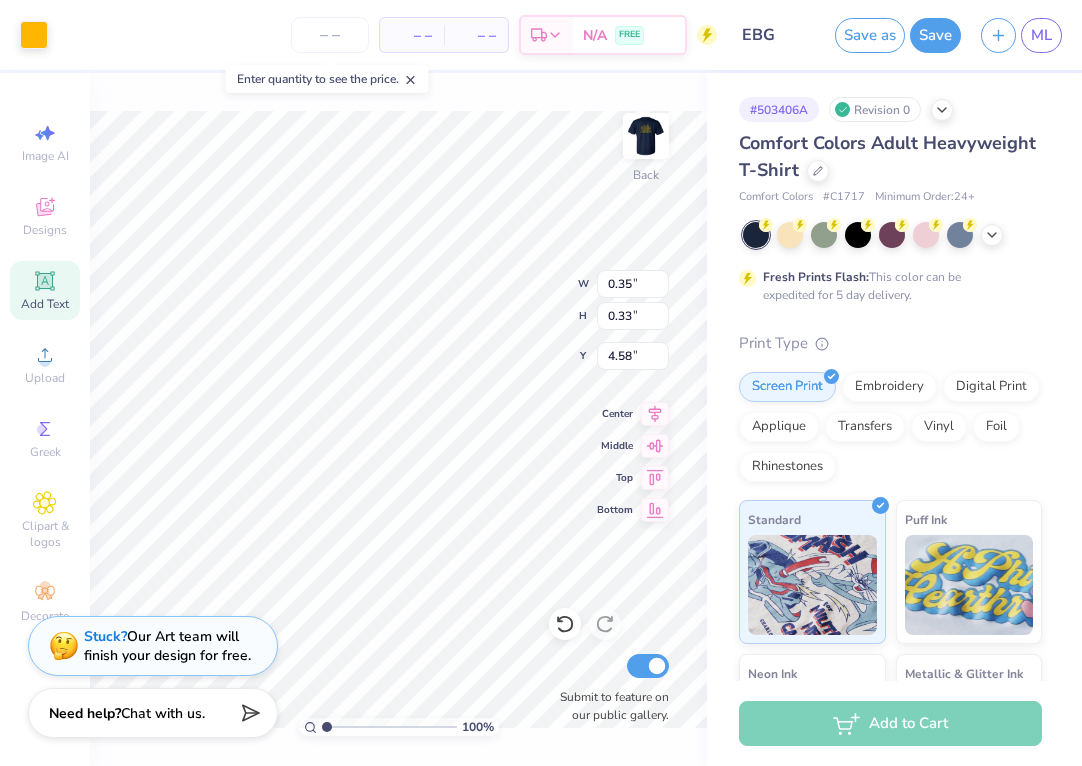 click 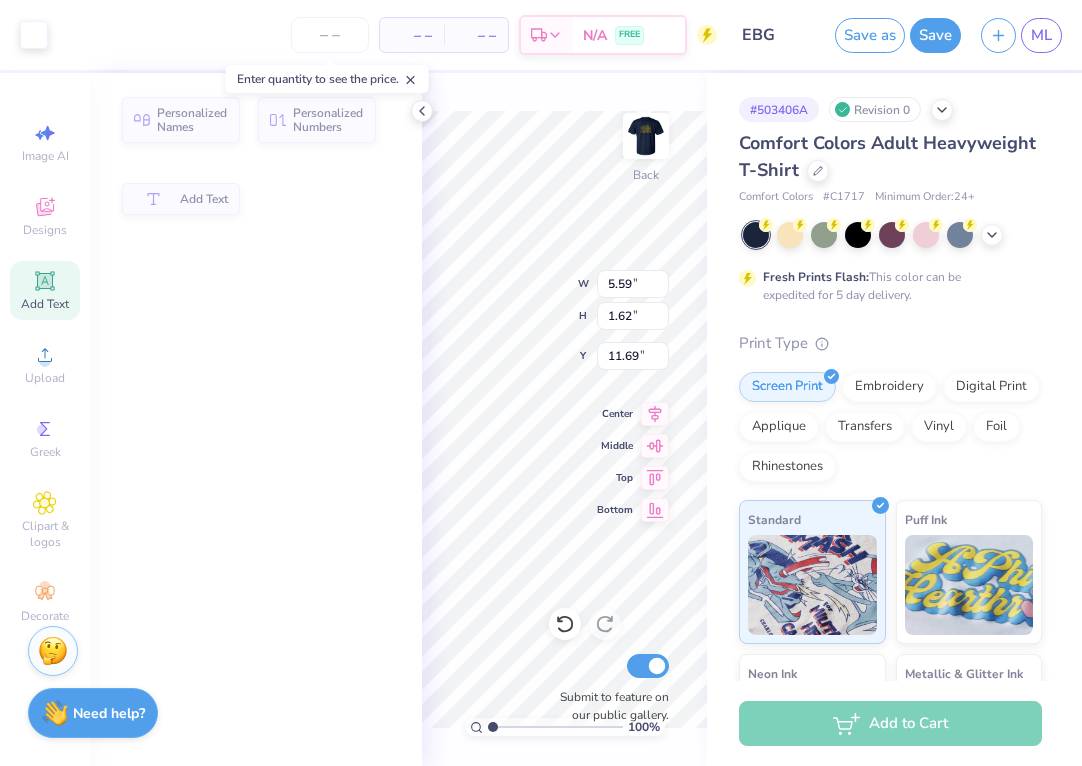 type on "5.59" 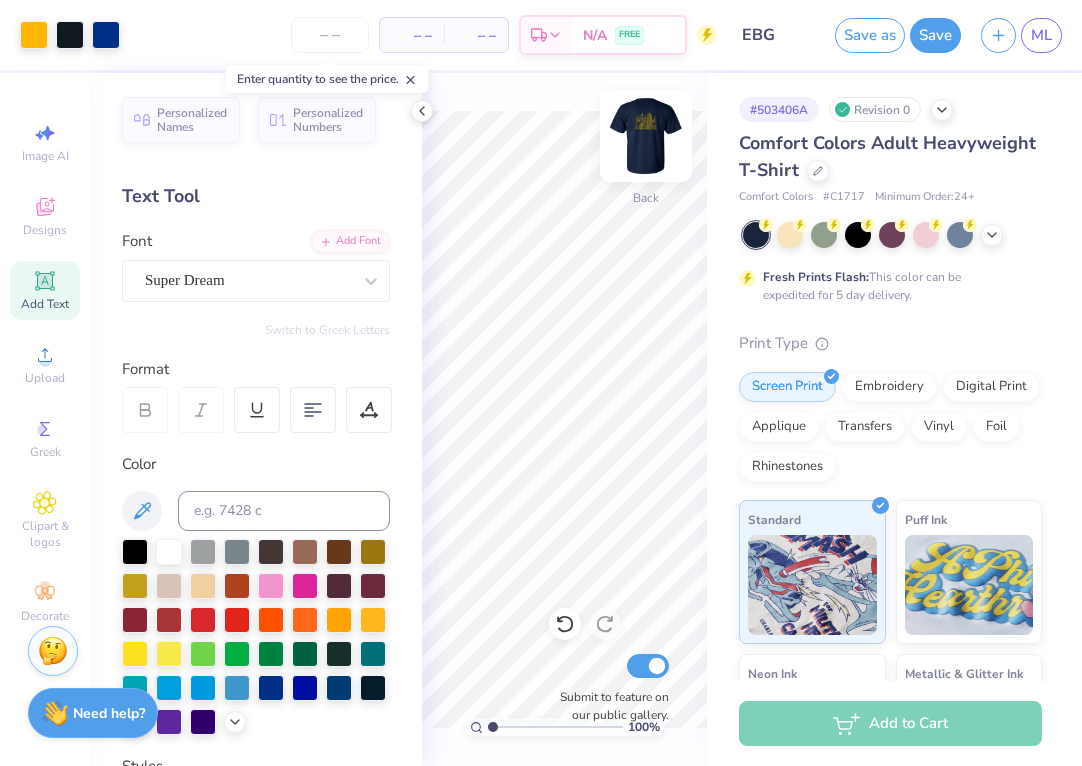 click at bounding box center (646, 136) 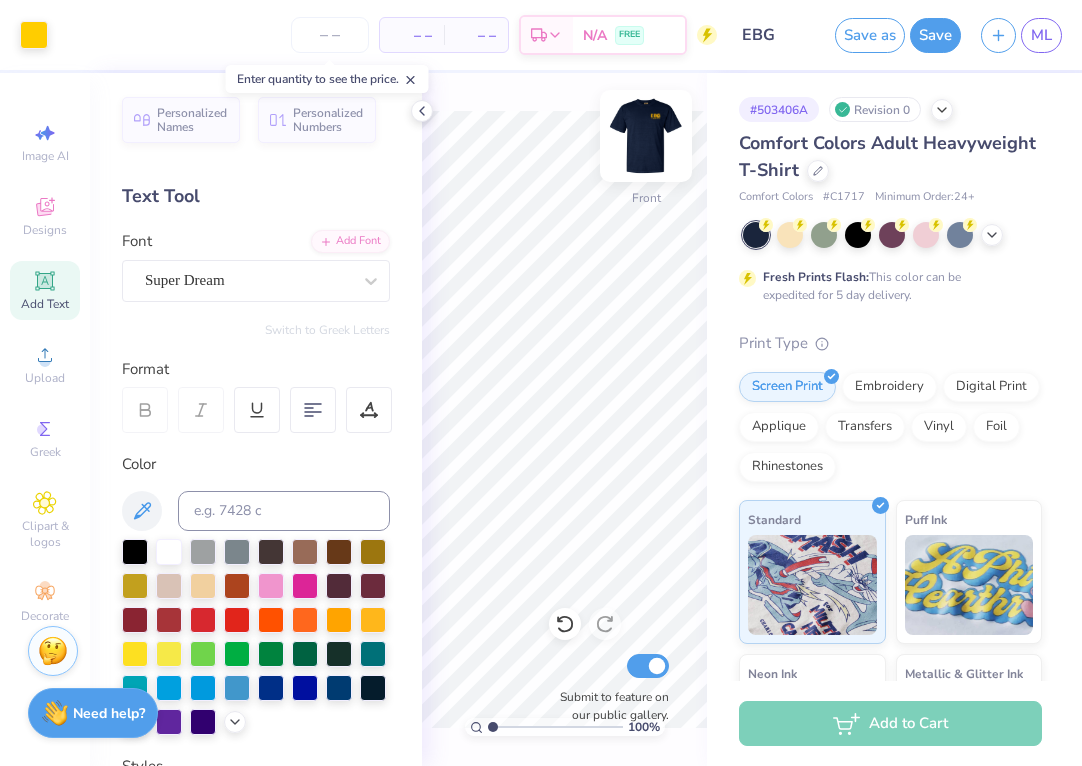 click at bounding box center (646, 136) 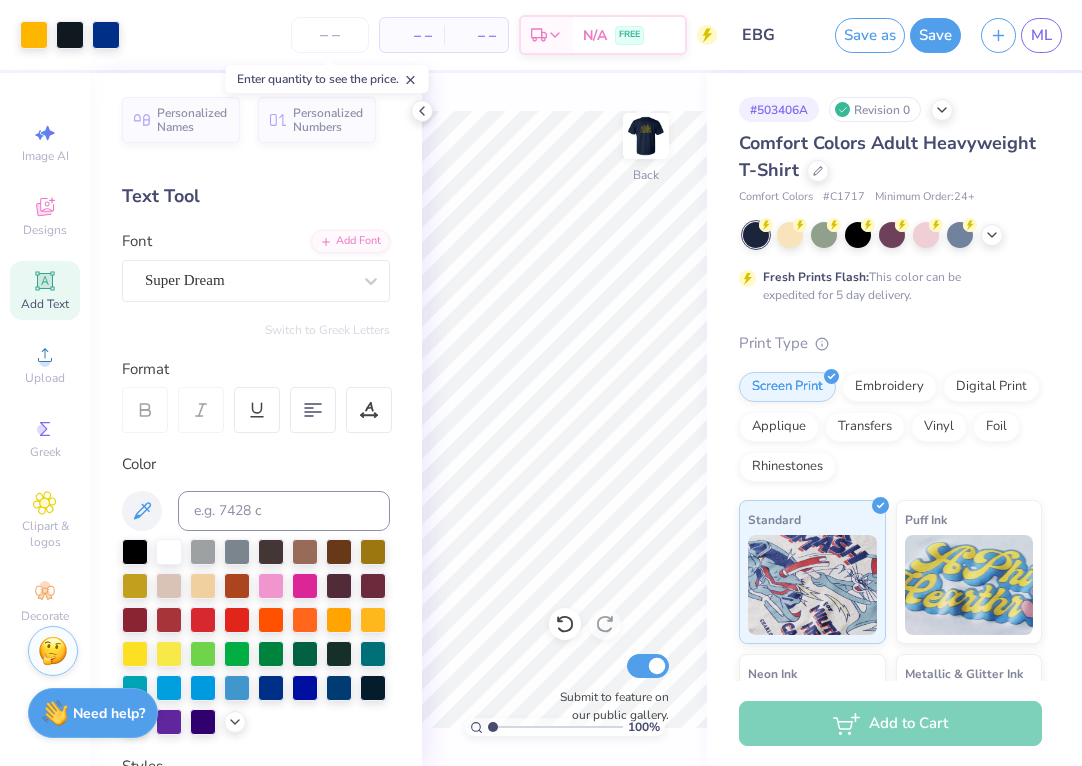 click at bounding box center [646, 136] 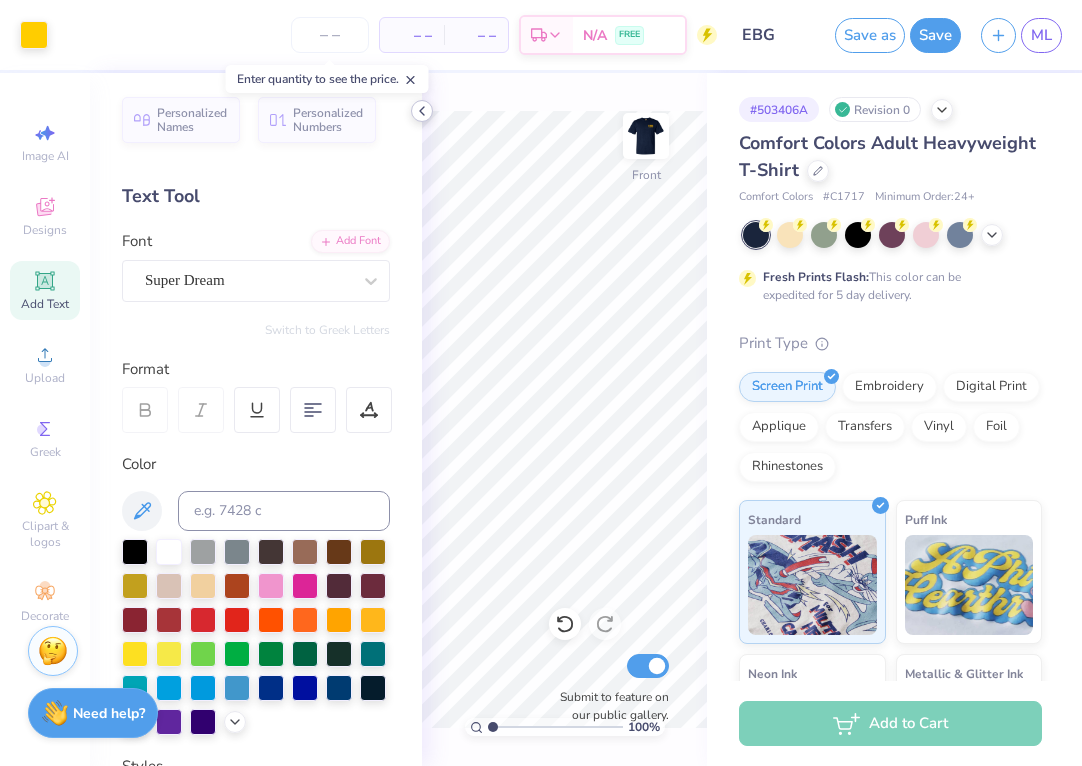 click at bounding box center (422, 111) 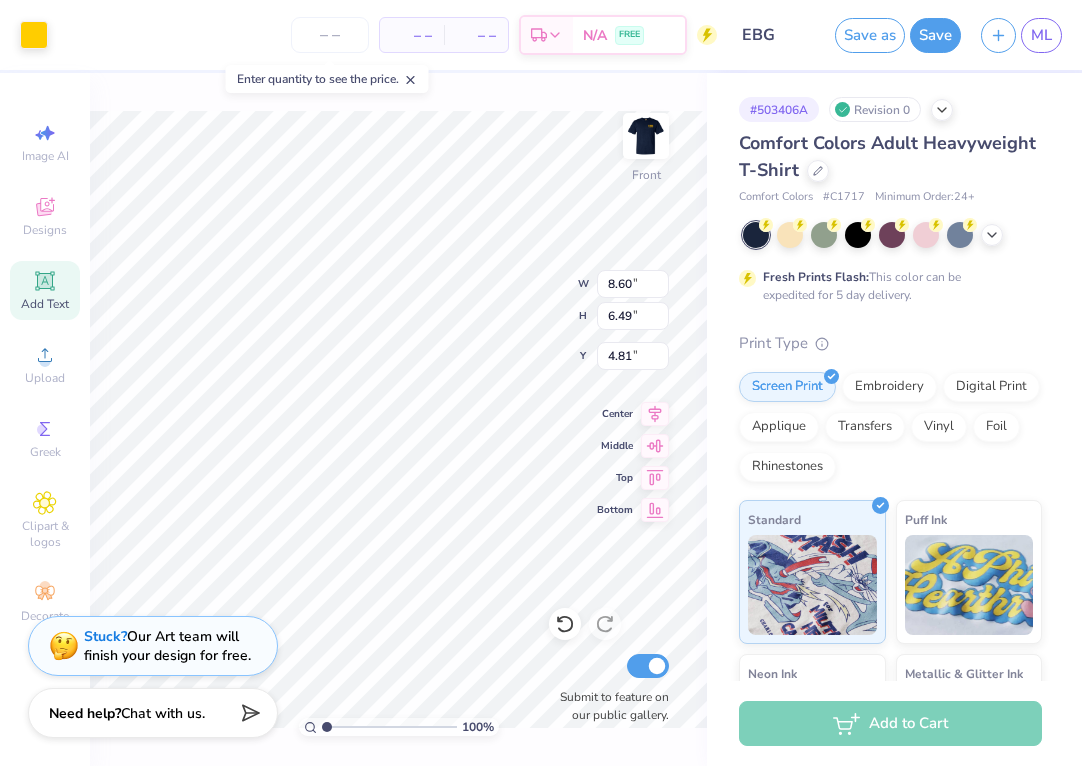 type on "10.23" 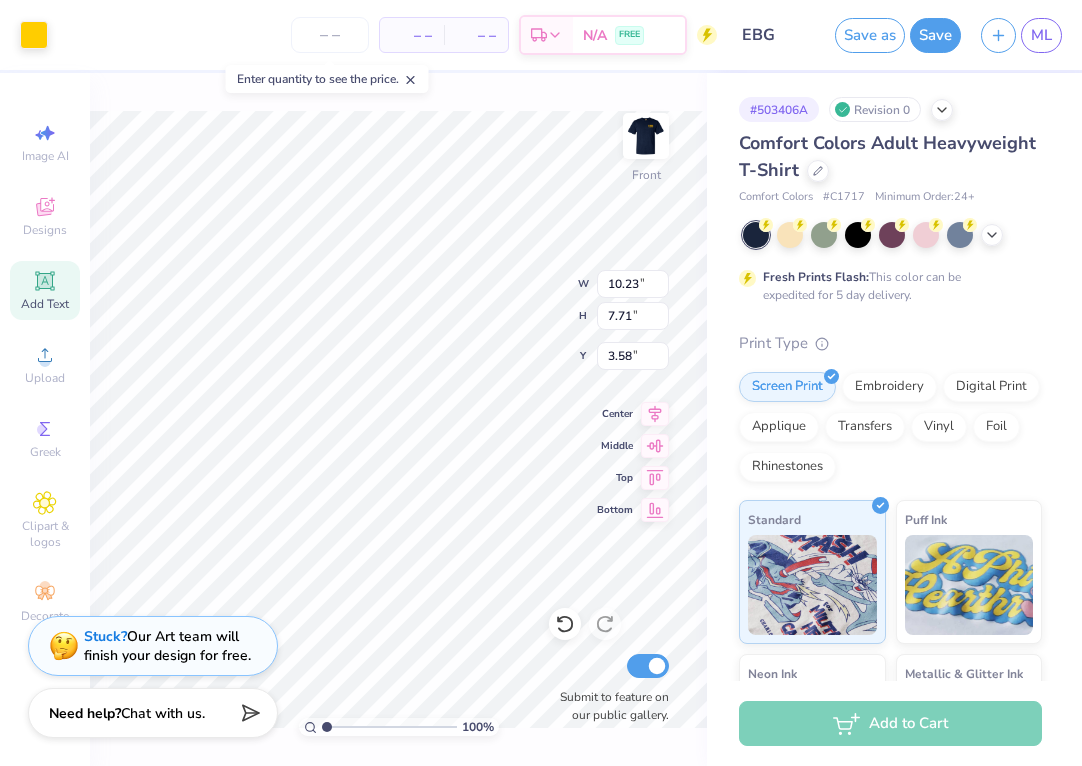 type on "3.57" 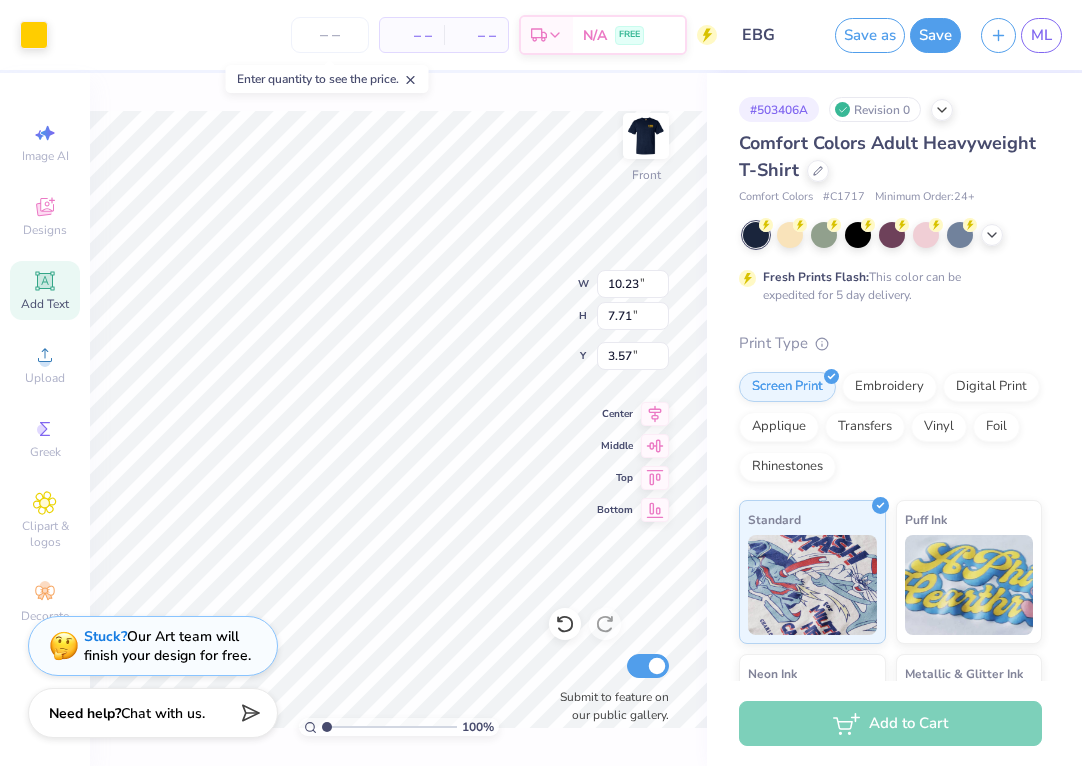 click on "Add Text" at bounding box center (45, 290) 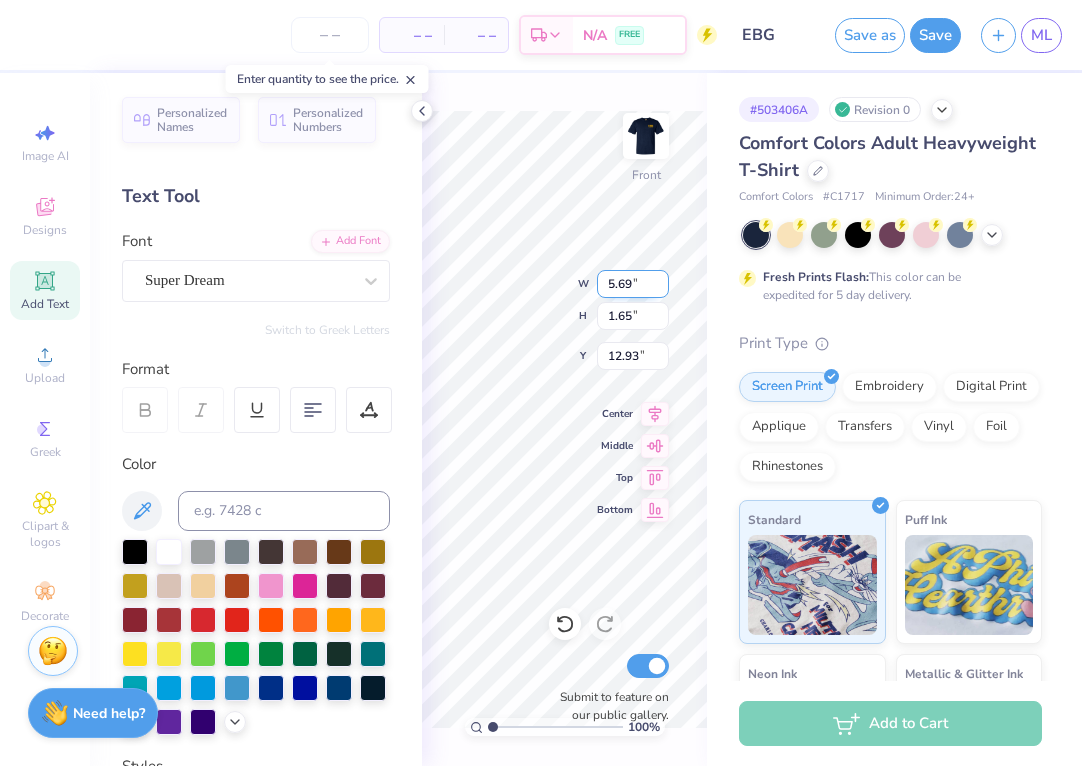 type on "10.23" 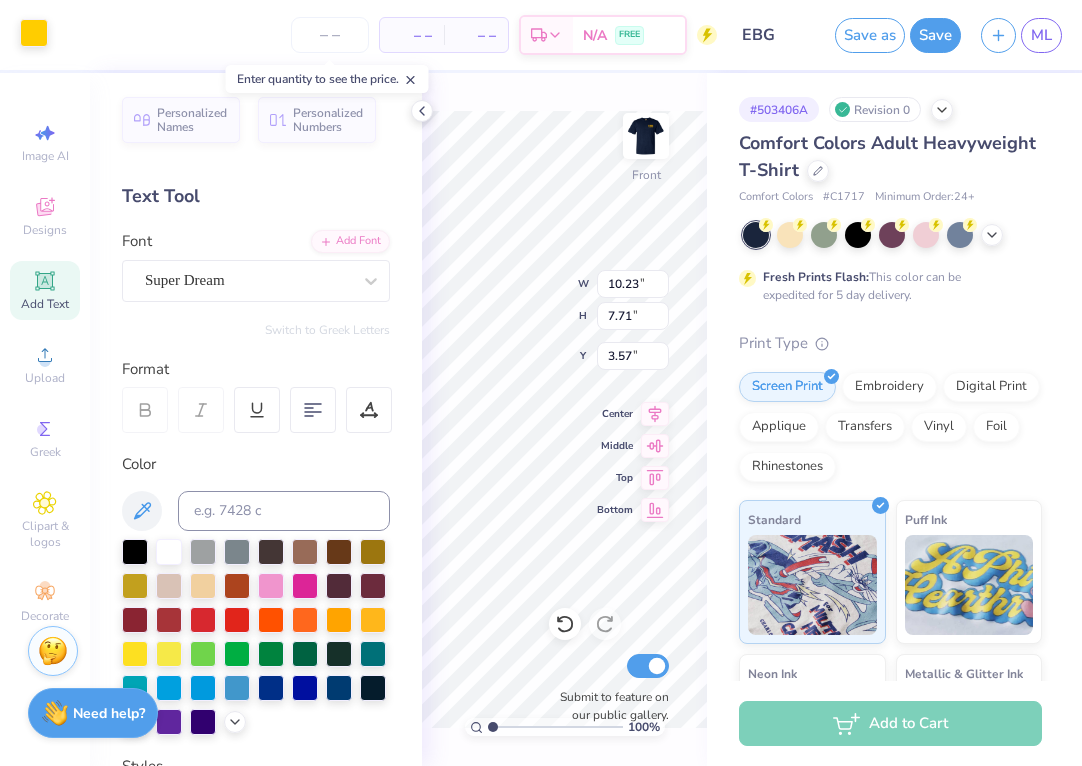 click at bounding box center [34, 33] 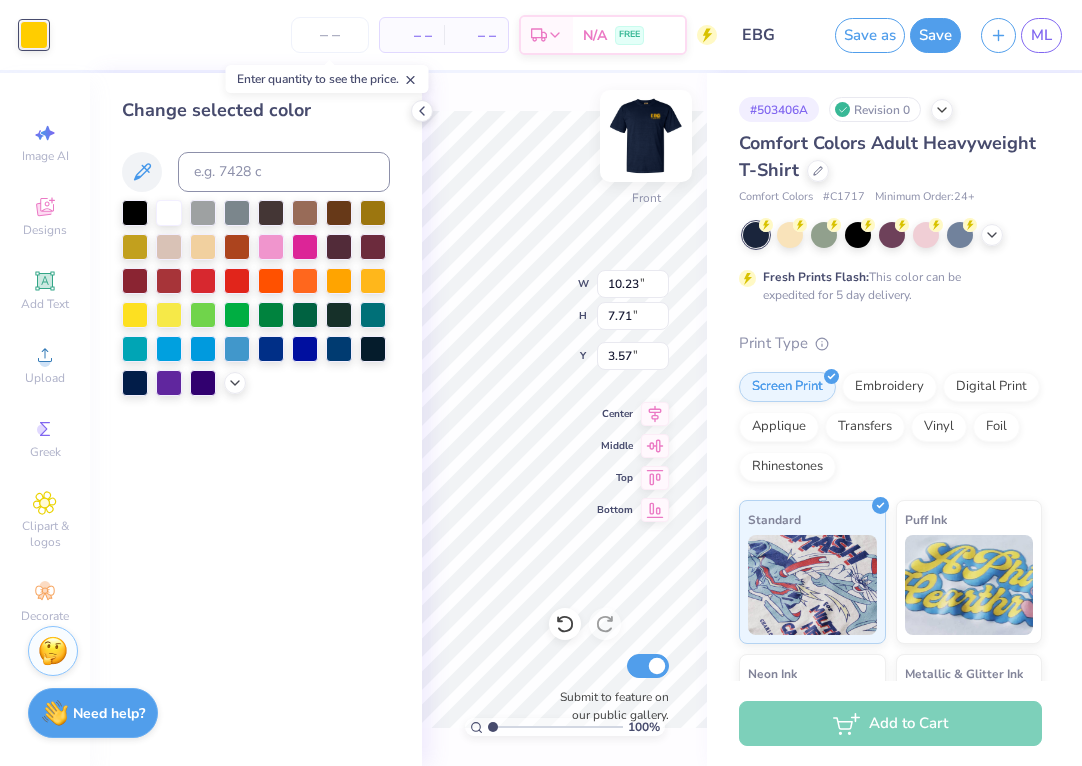 click at bounding box center [646, 136] 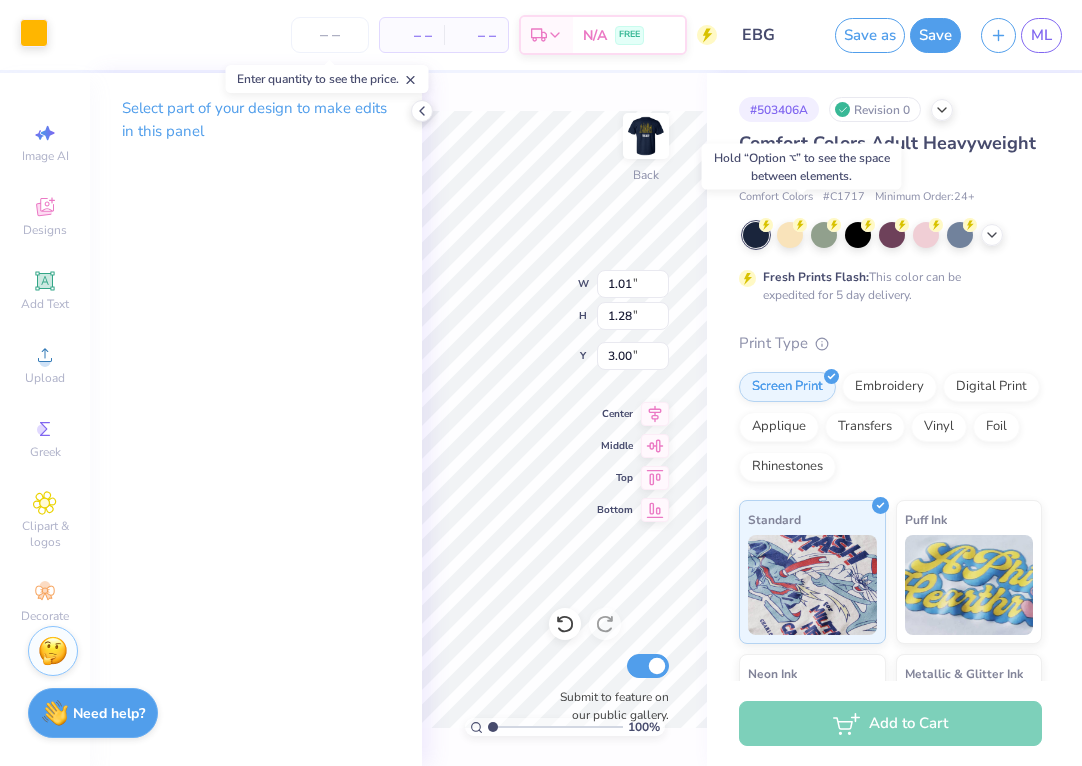 click at bounding box center [34, 33] 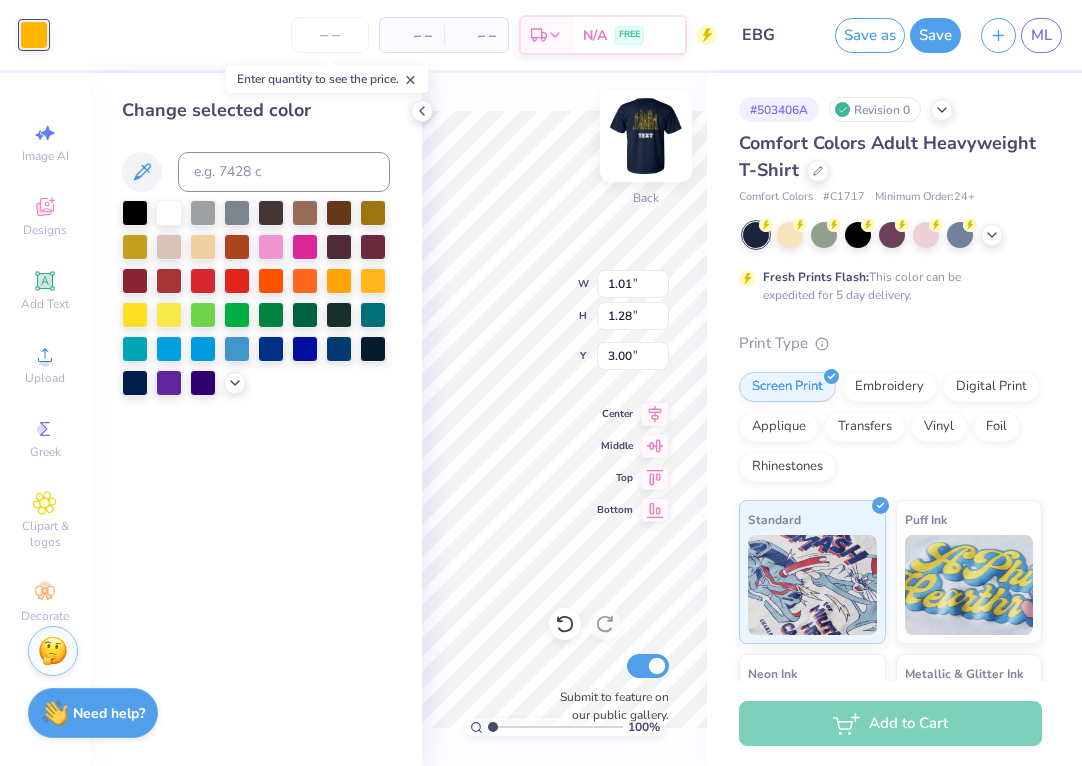click at bounding box center [646, 136] 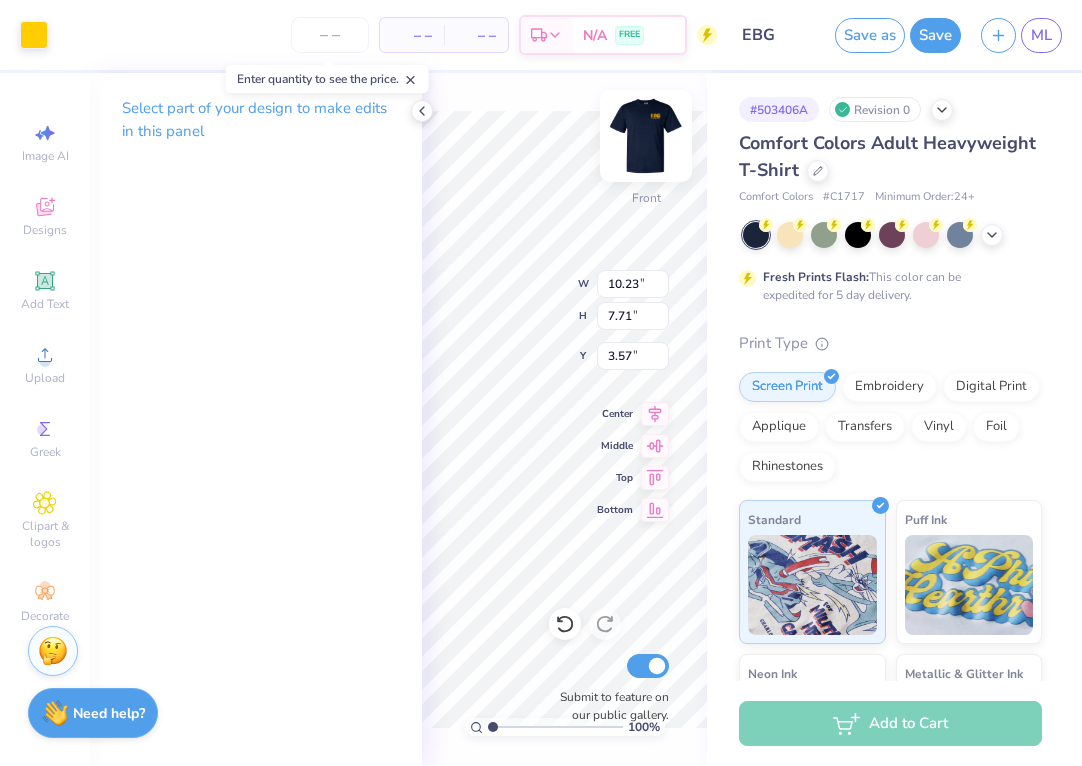 click at bounding box center (646, 136) 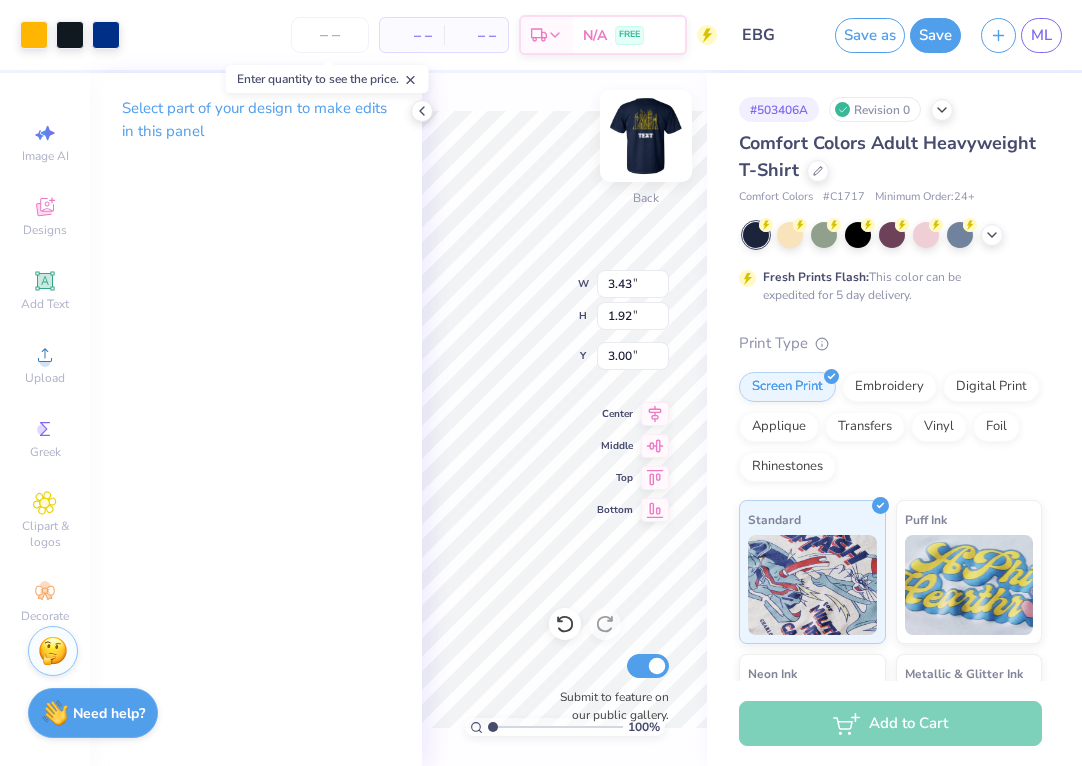 click at bounding box center (646, 136) 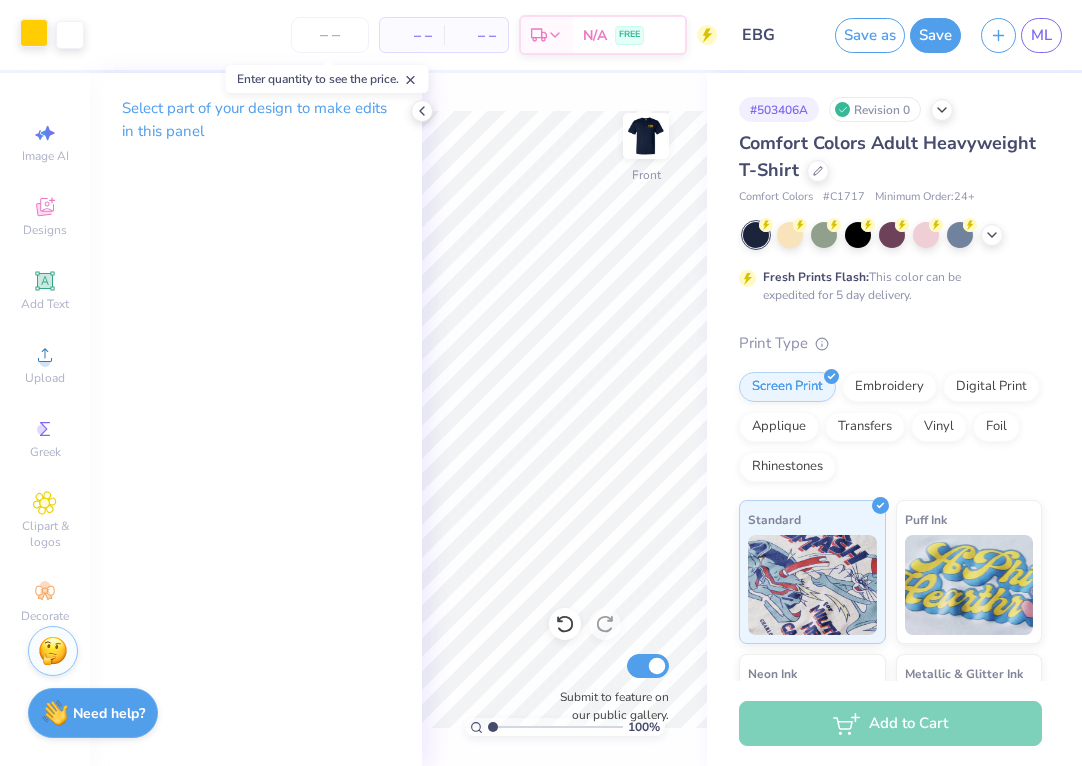 click at bounding box center (34, 33) 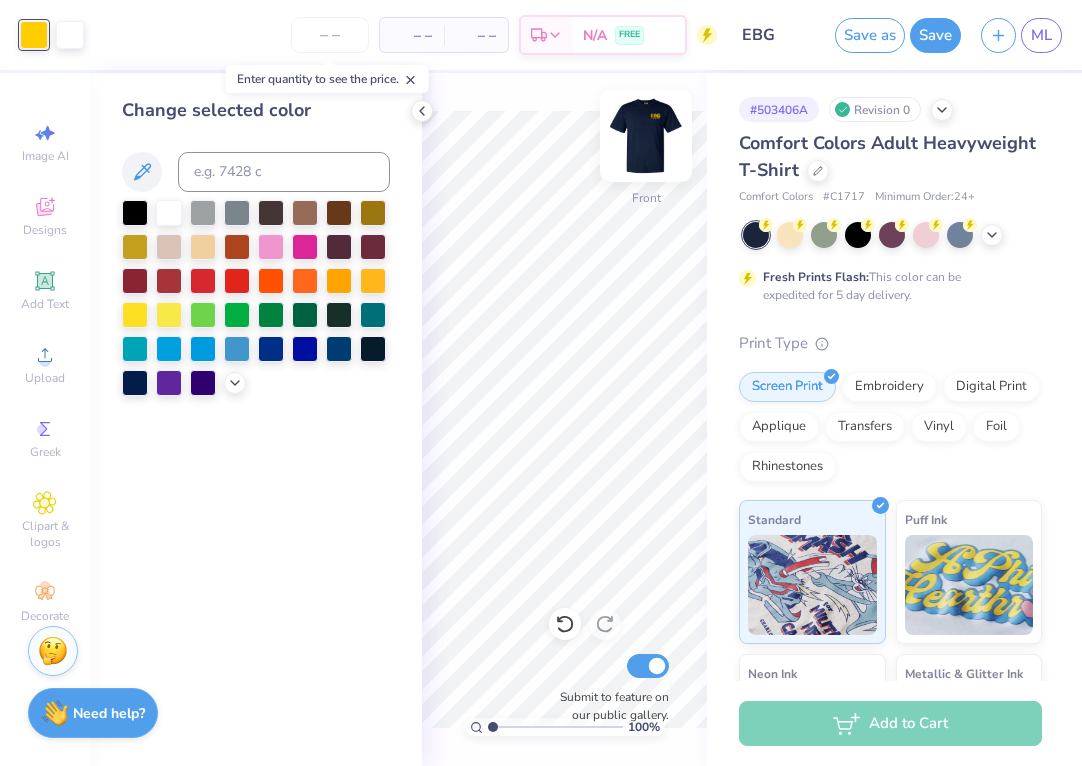 click at bounding box center (646, 136) 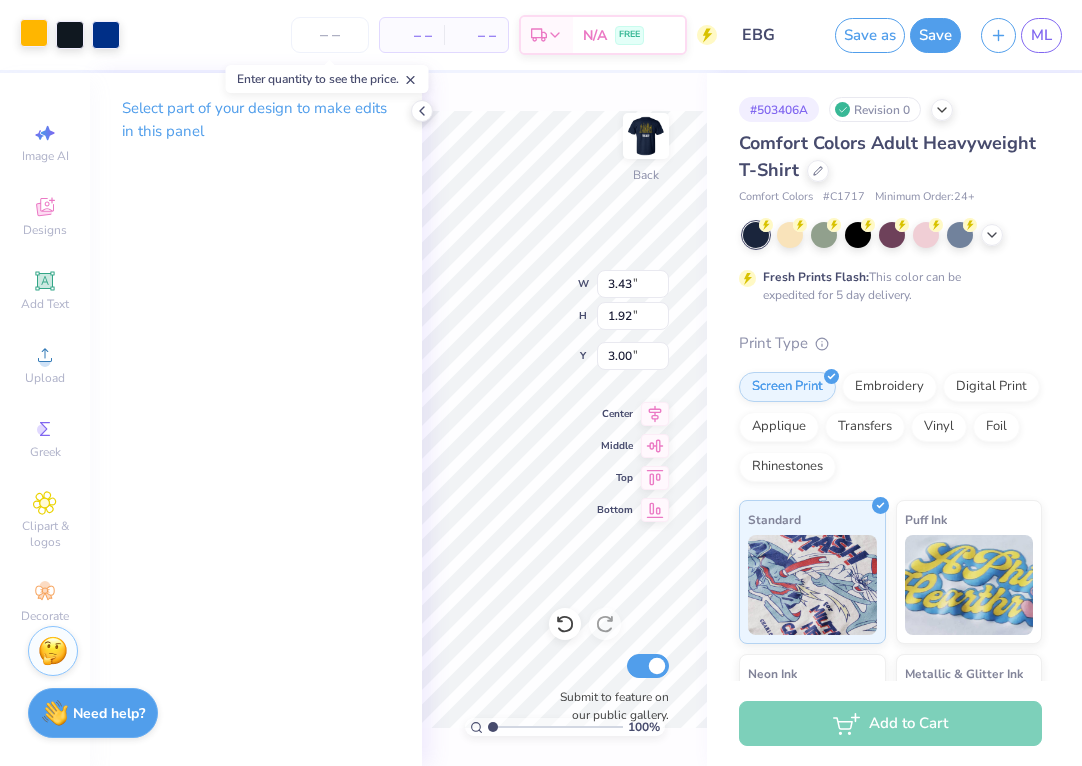 click at bounding box center (34, 33) 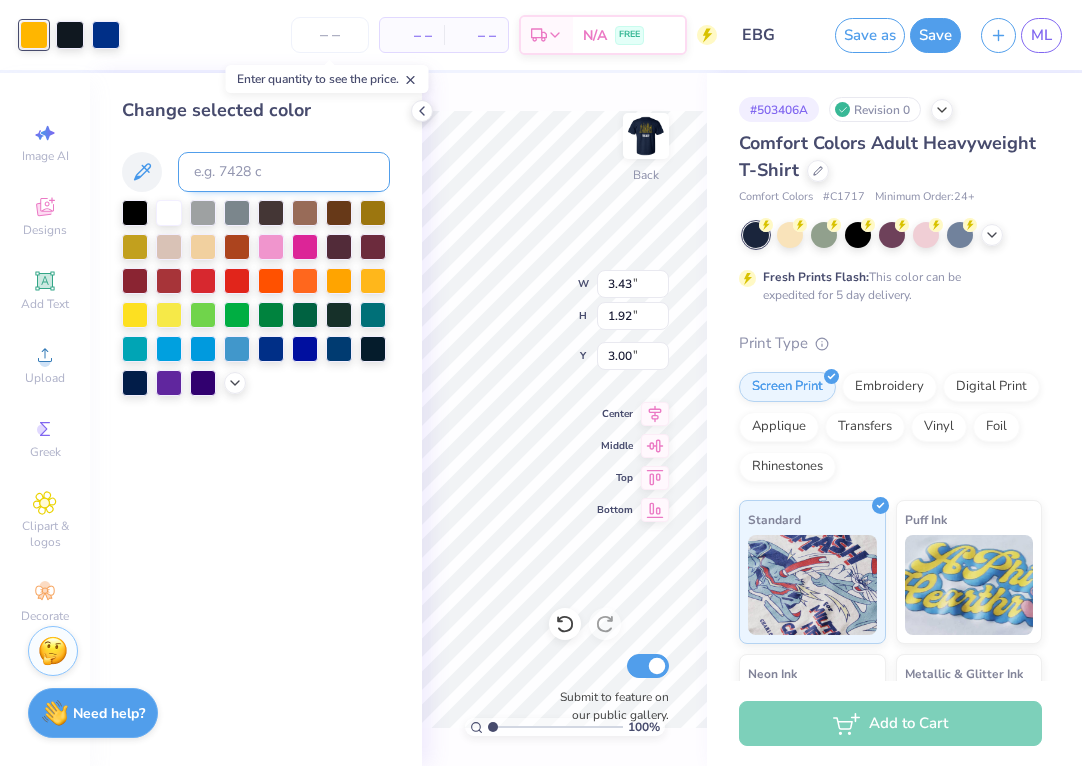 click at bounding box center [284, 172] 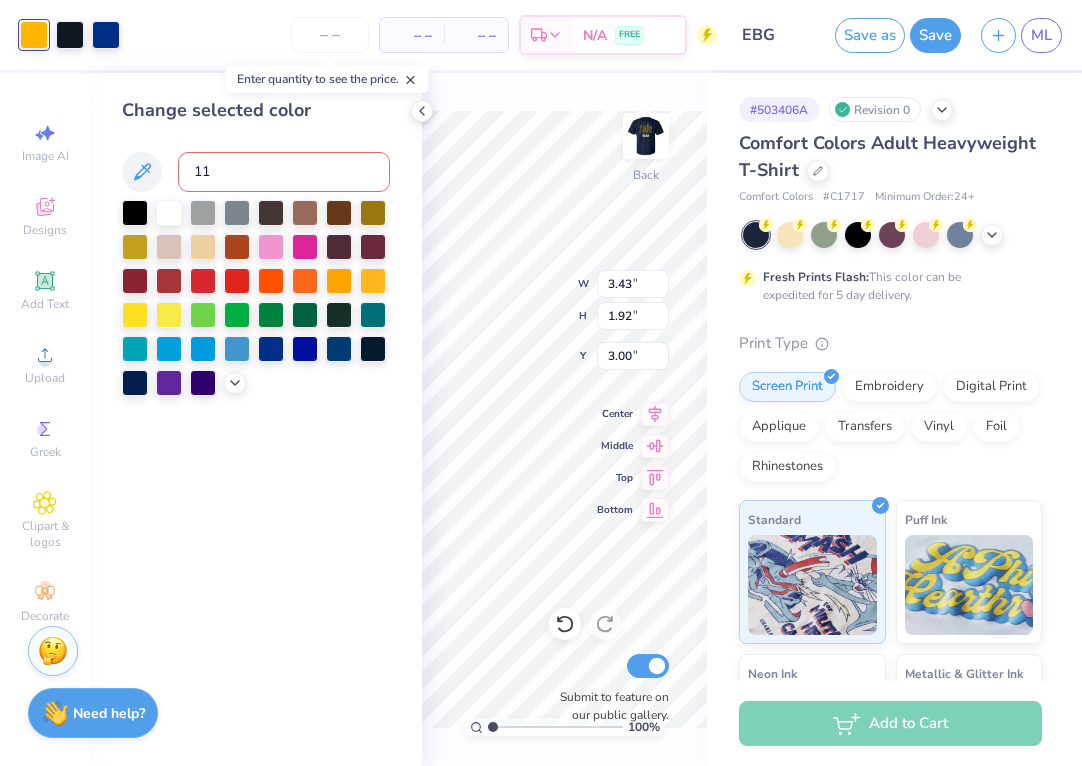 type on "116" 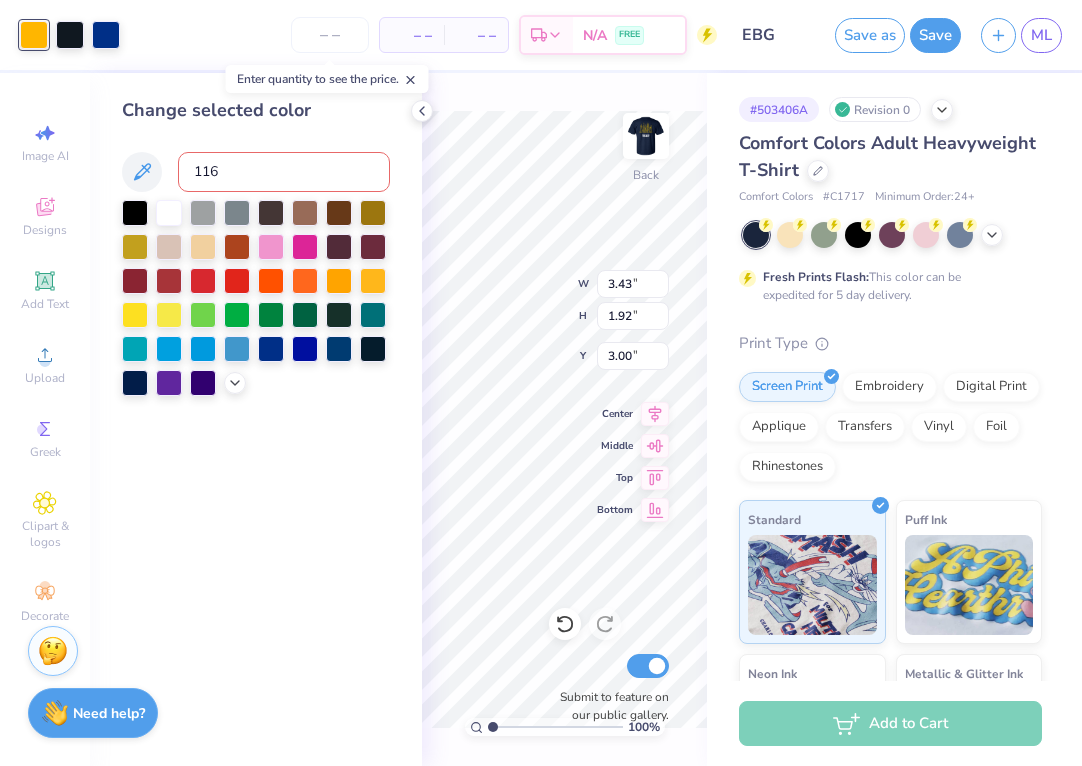 type 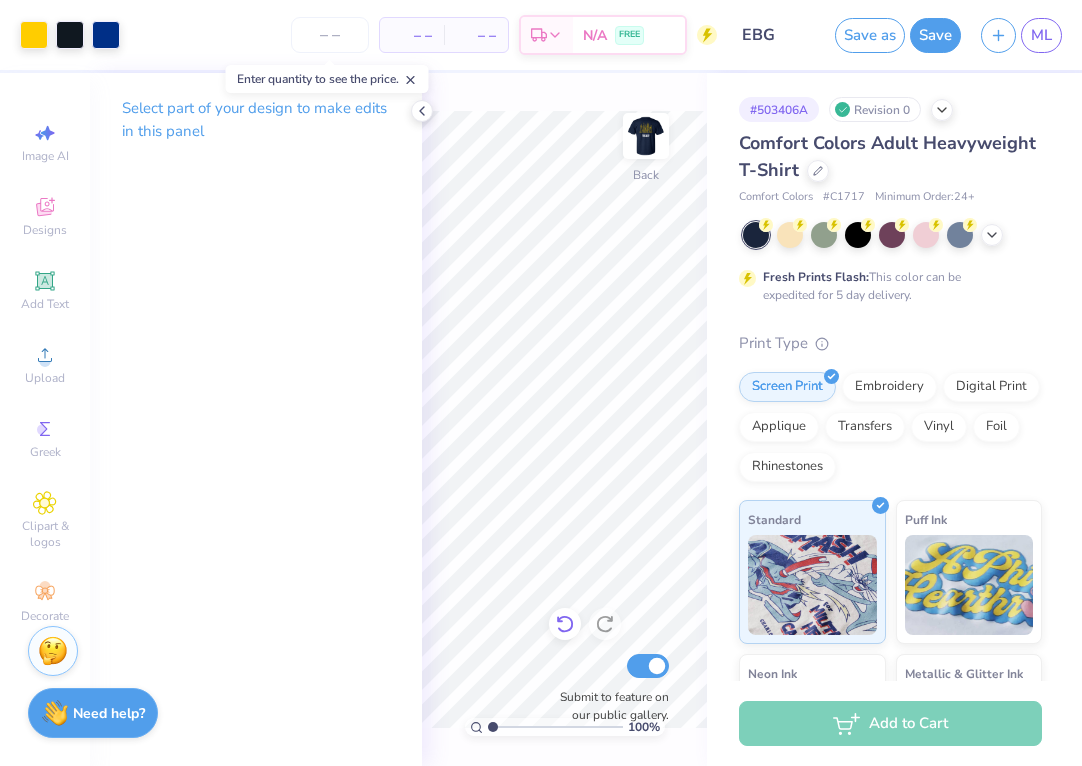 click 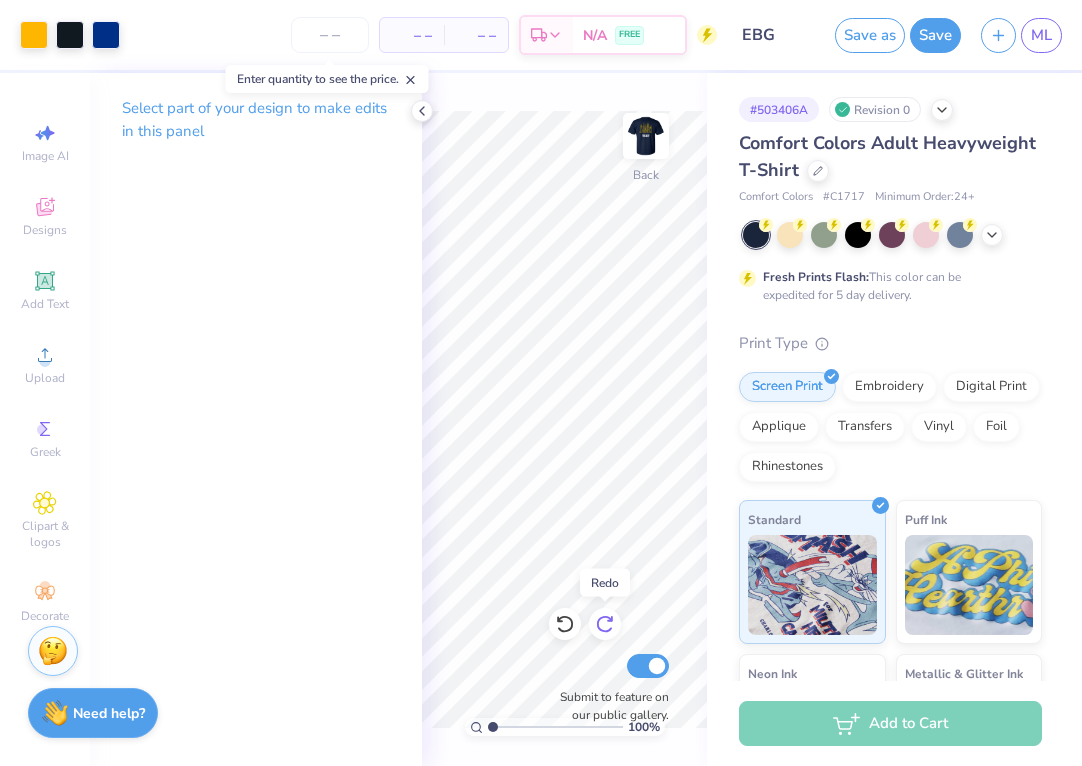 click 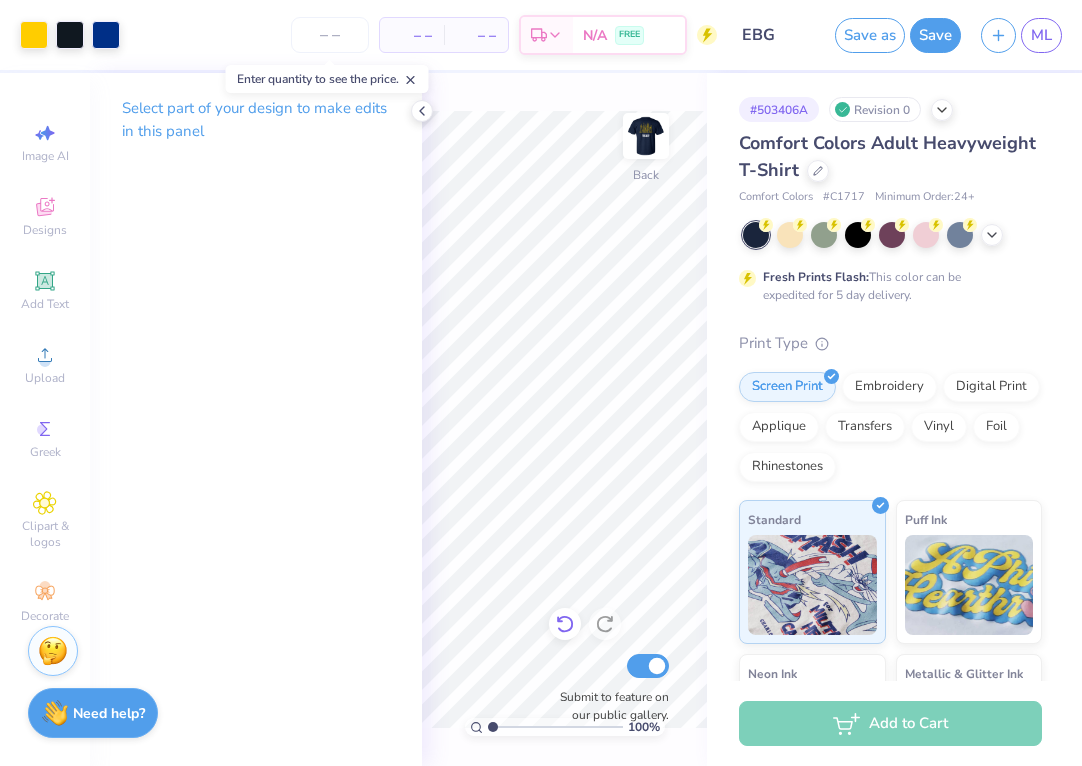 click 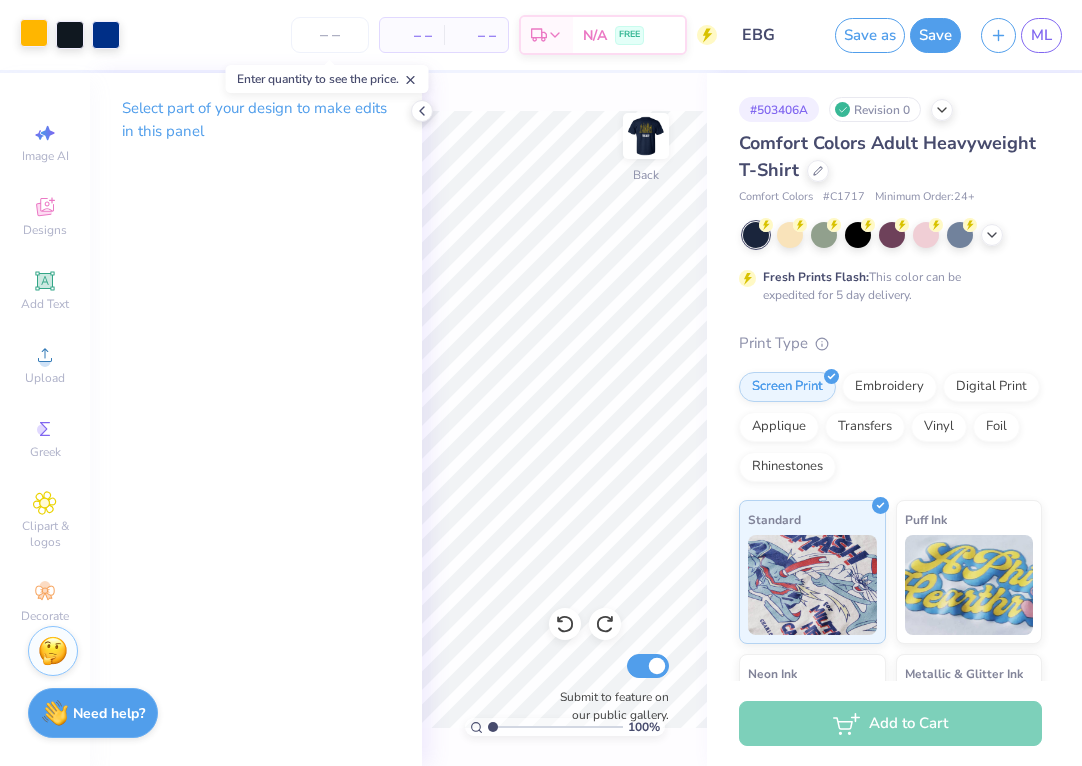 click at bounding box center [34, 33] 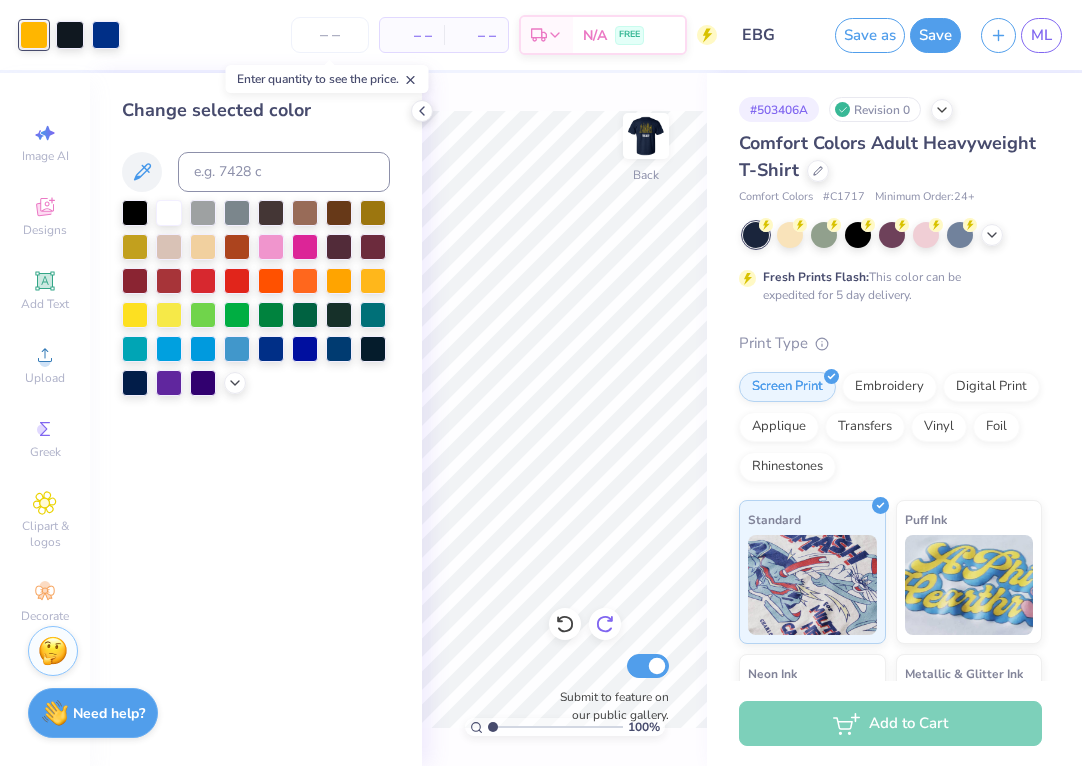 click 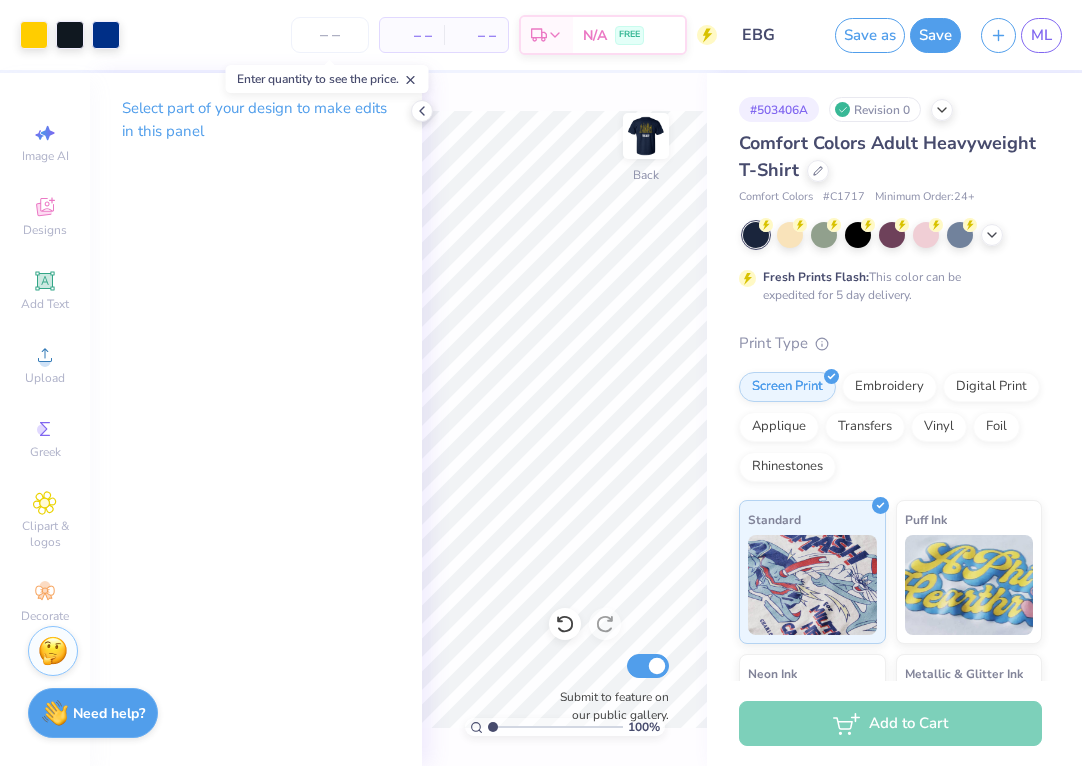 click on "100  % Back Submit to feature on our public gallery." at bounding box center [564, 419] 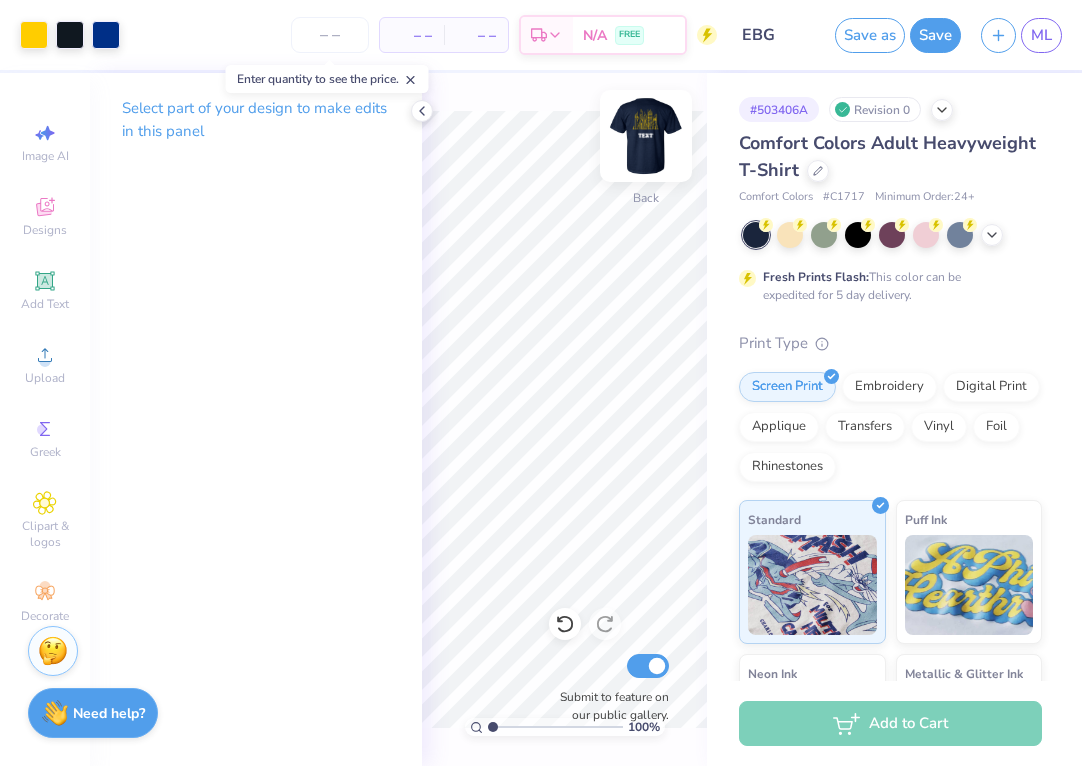 click at bounding box center (646, 136) 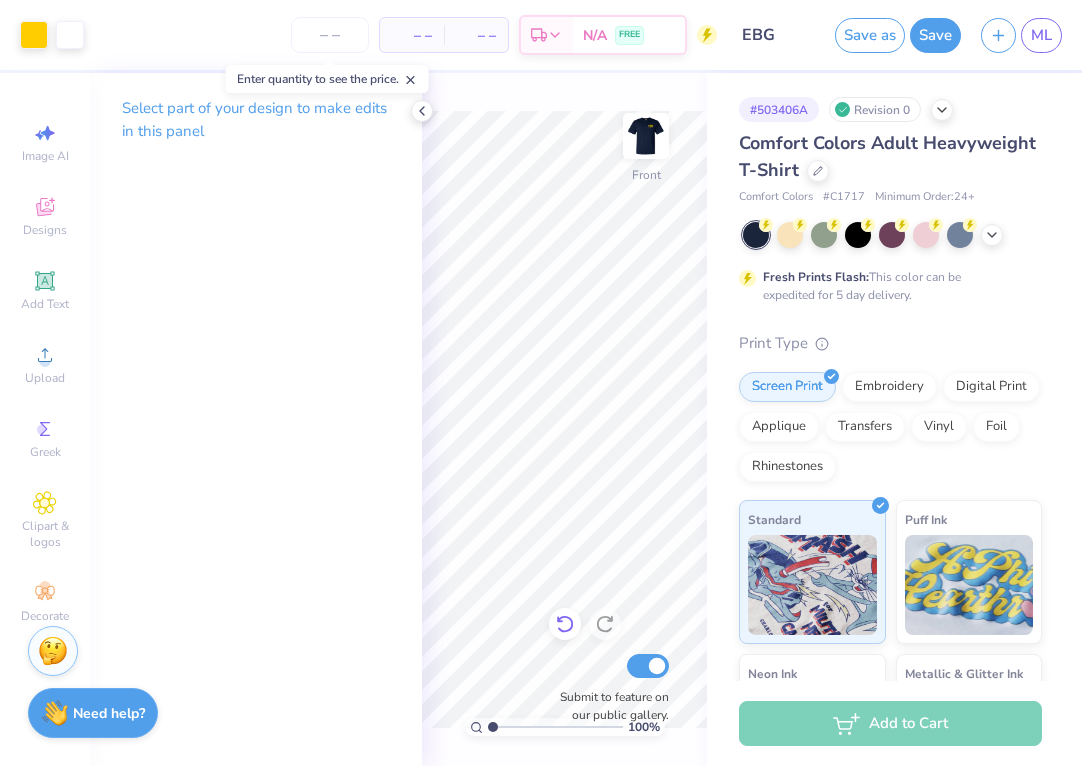 click at bounding box center (565, 624) 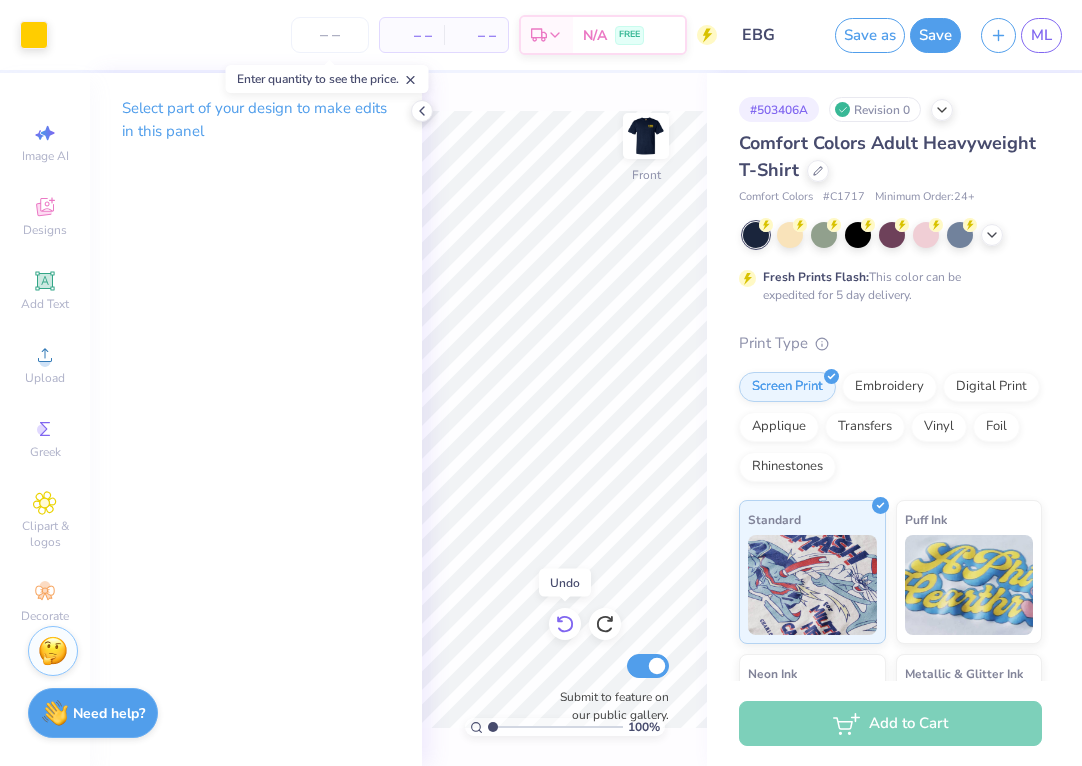 click at bounding box center [565, 624] 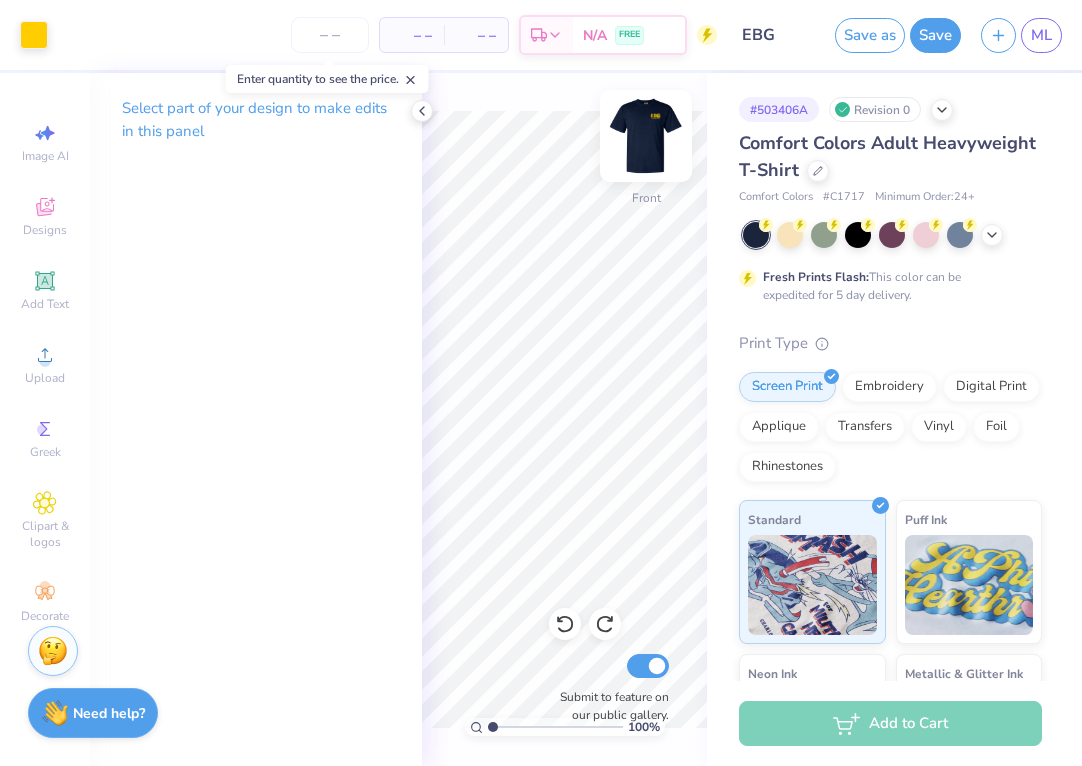 click at bounding box center (646, 136) 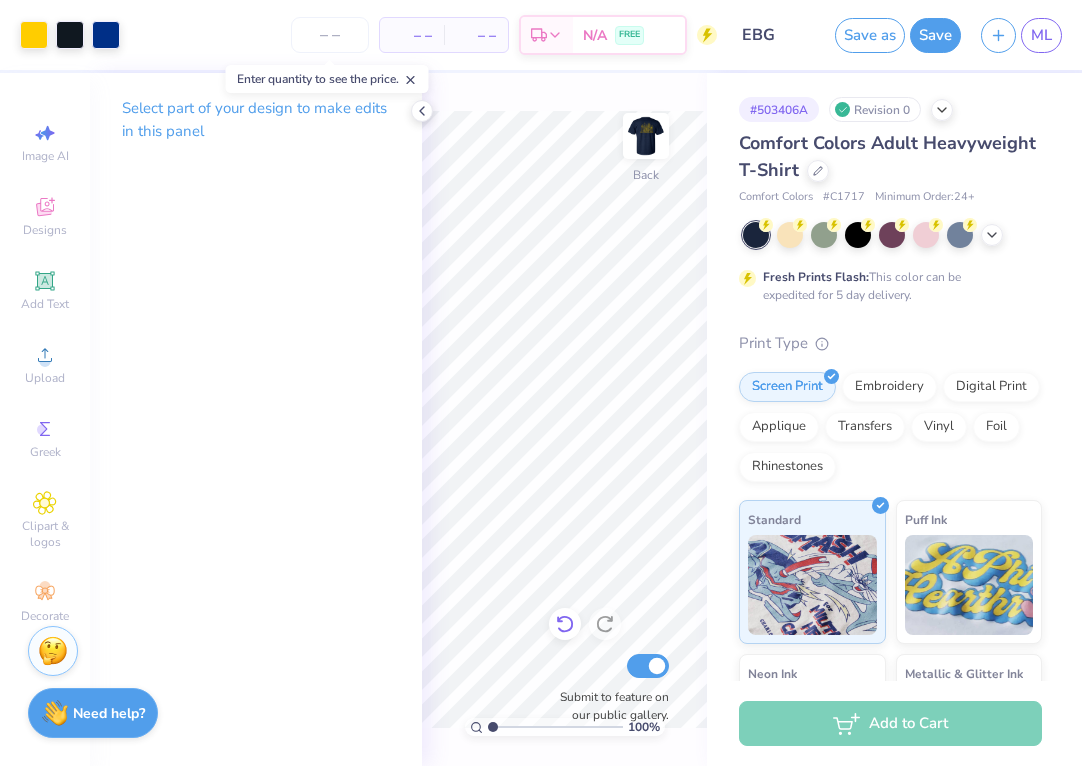 click 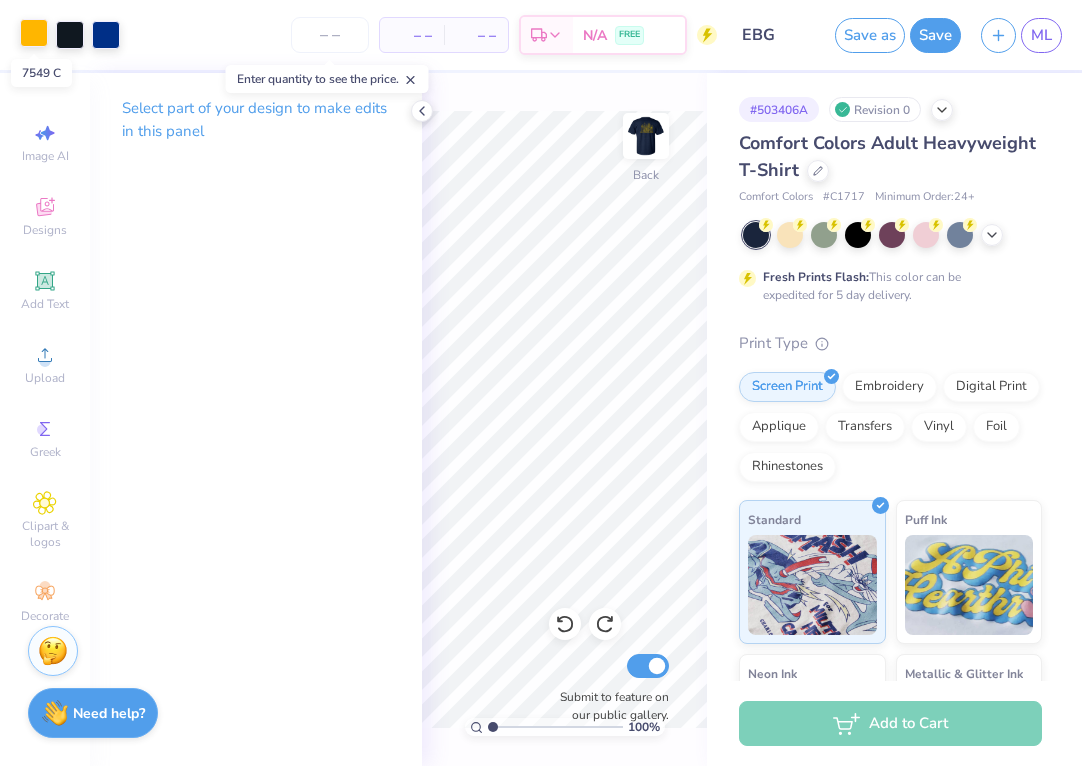 click at bounding box center (34, 33) 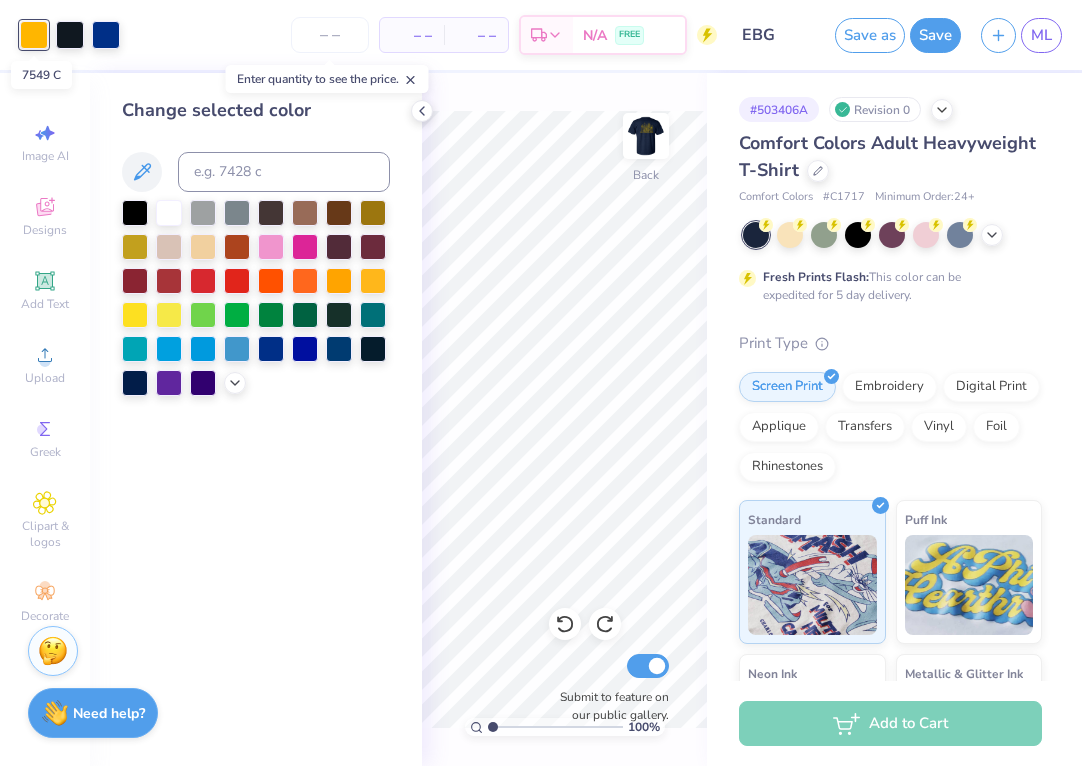 click at bounding box center [34, 35] 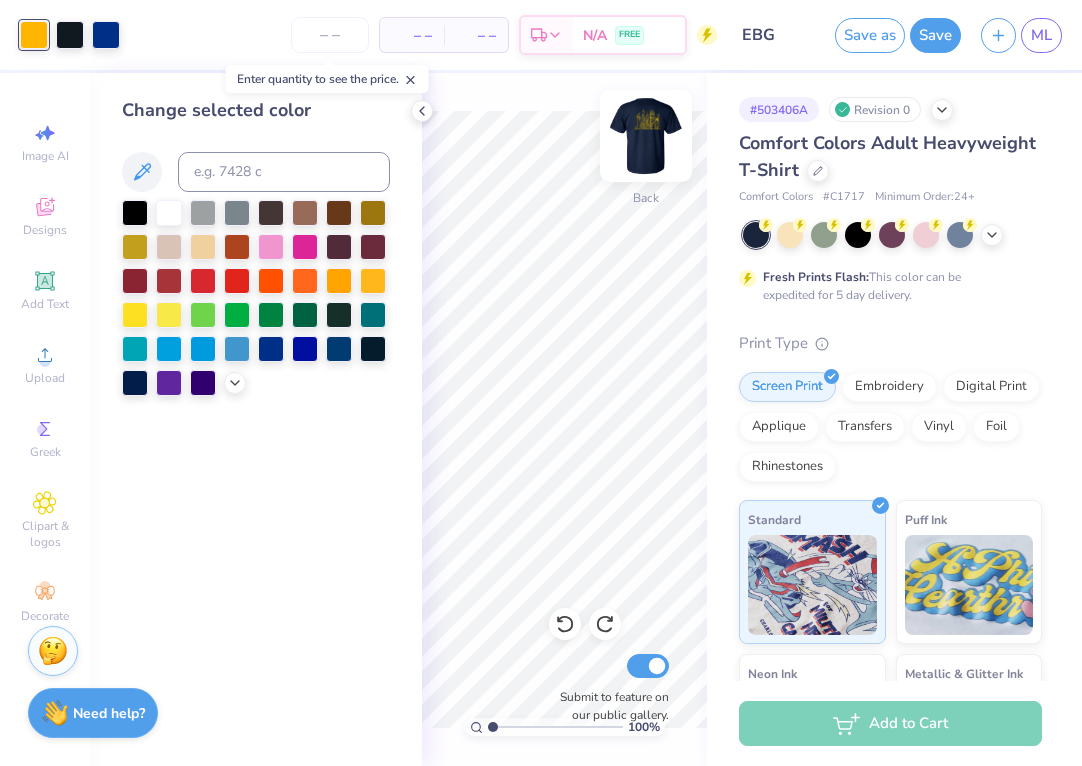 click at bounding box center [646, 136] 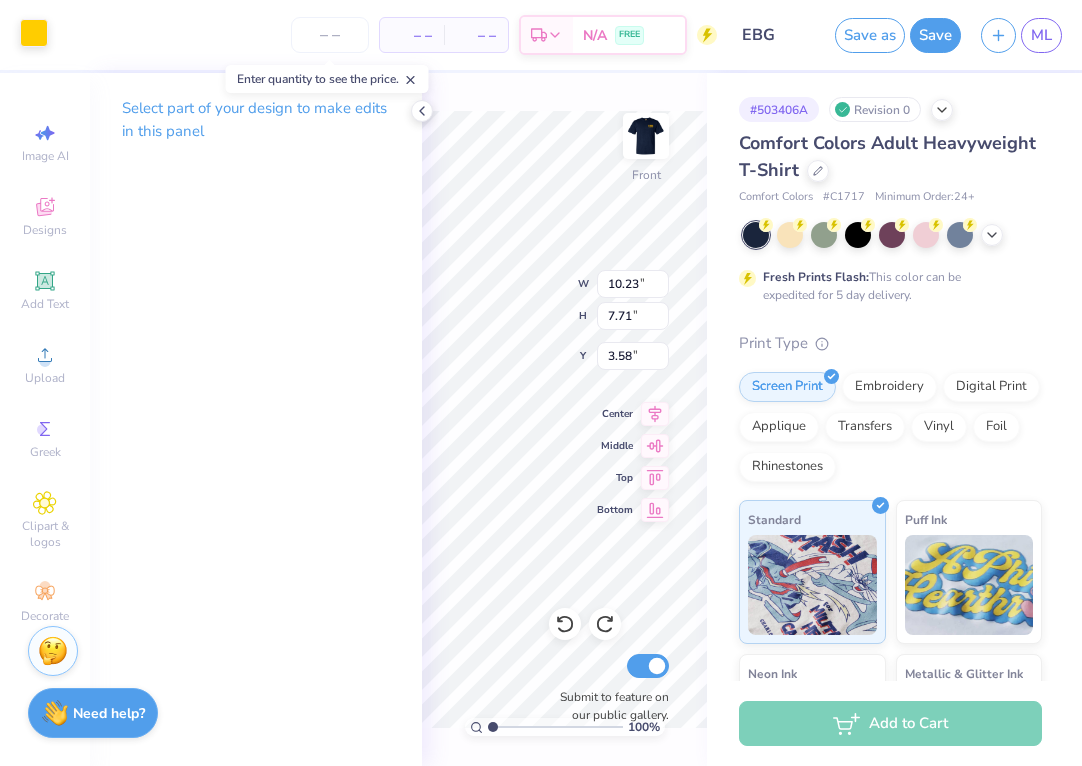 click at bounding box center (34, 33) 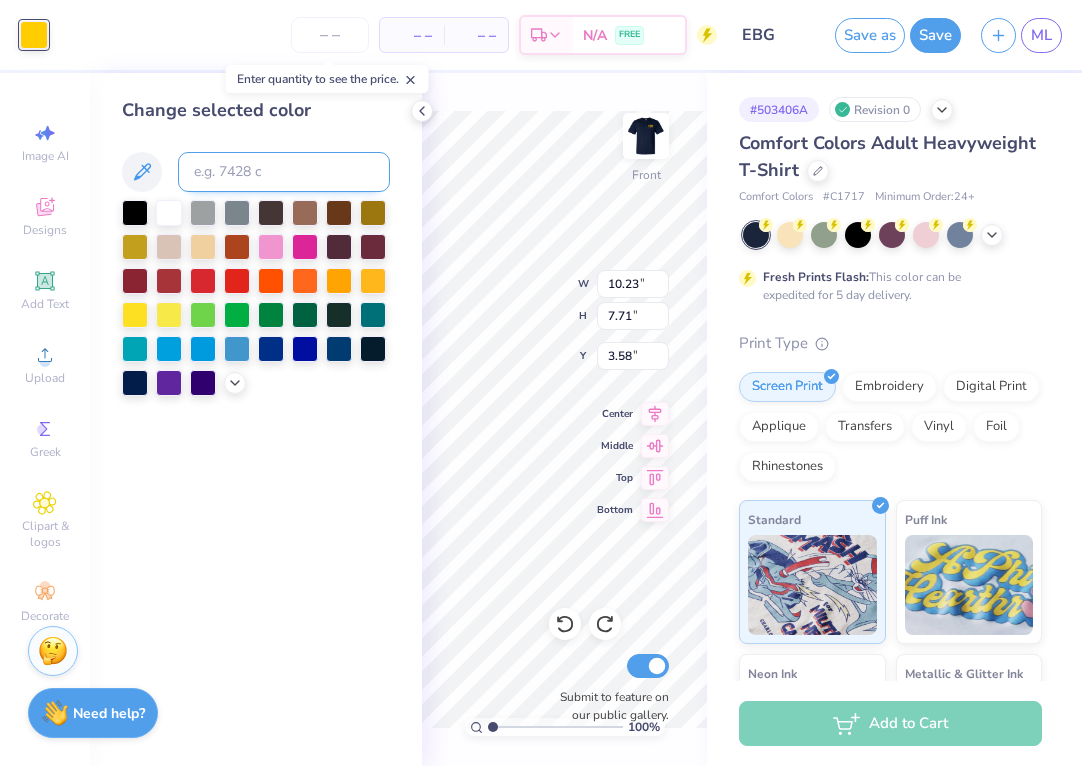 click at bounding box center (284, 172) 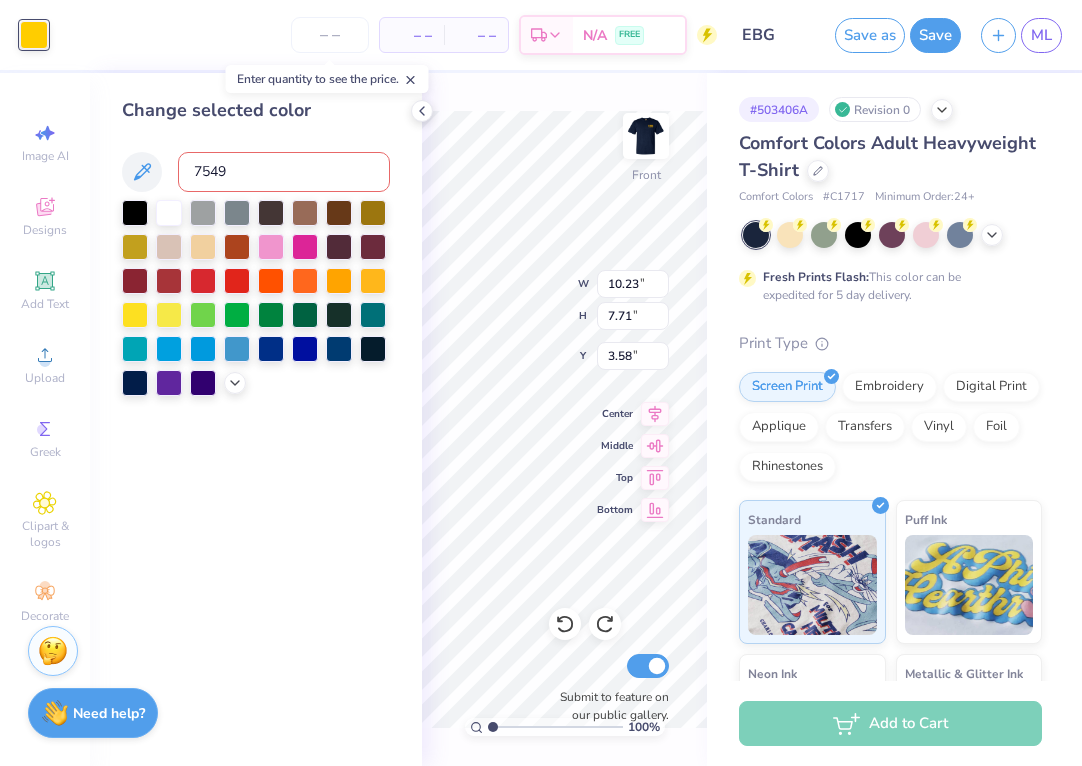 type on "7549" 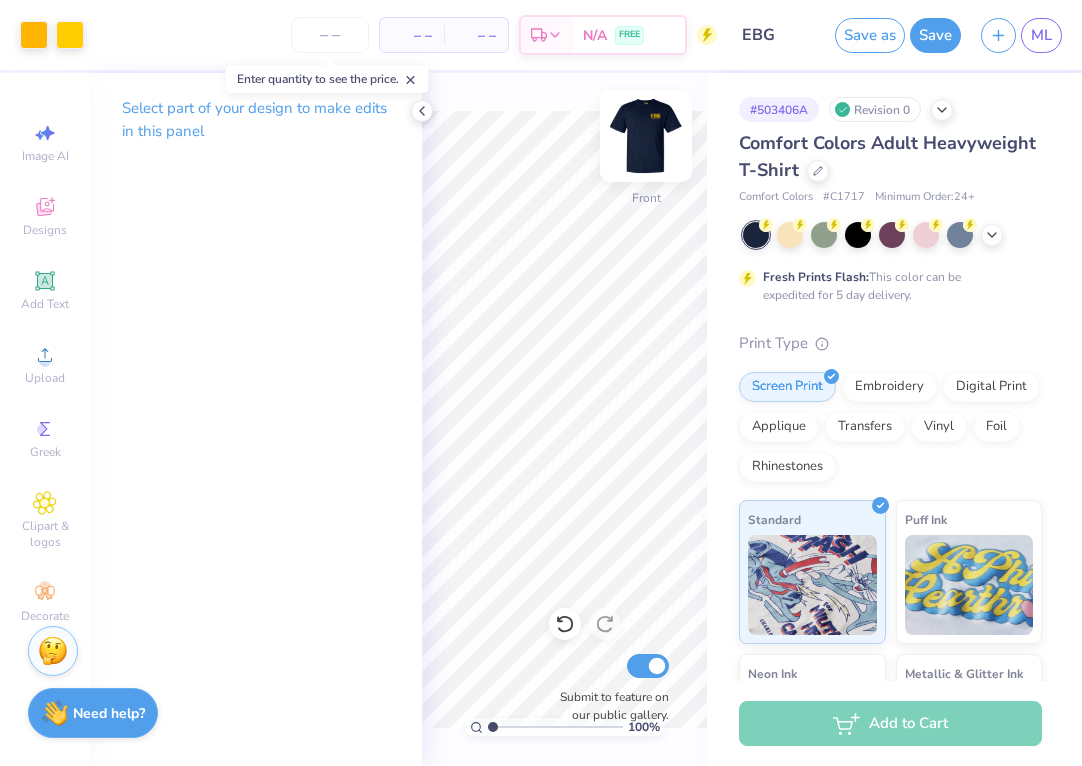 click at bounding box center [646, 136] 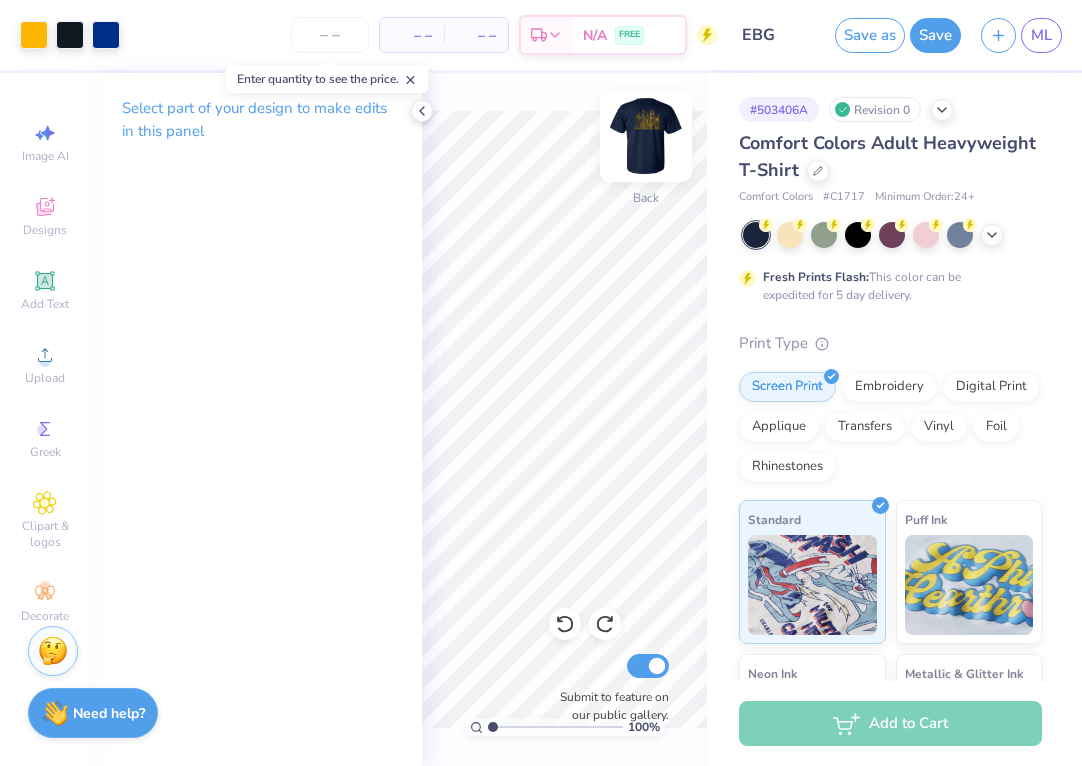 click at bounding box center (646, 136) 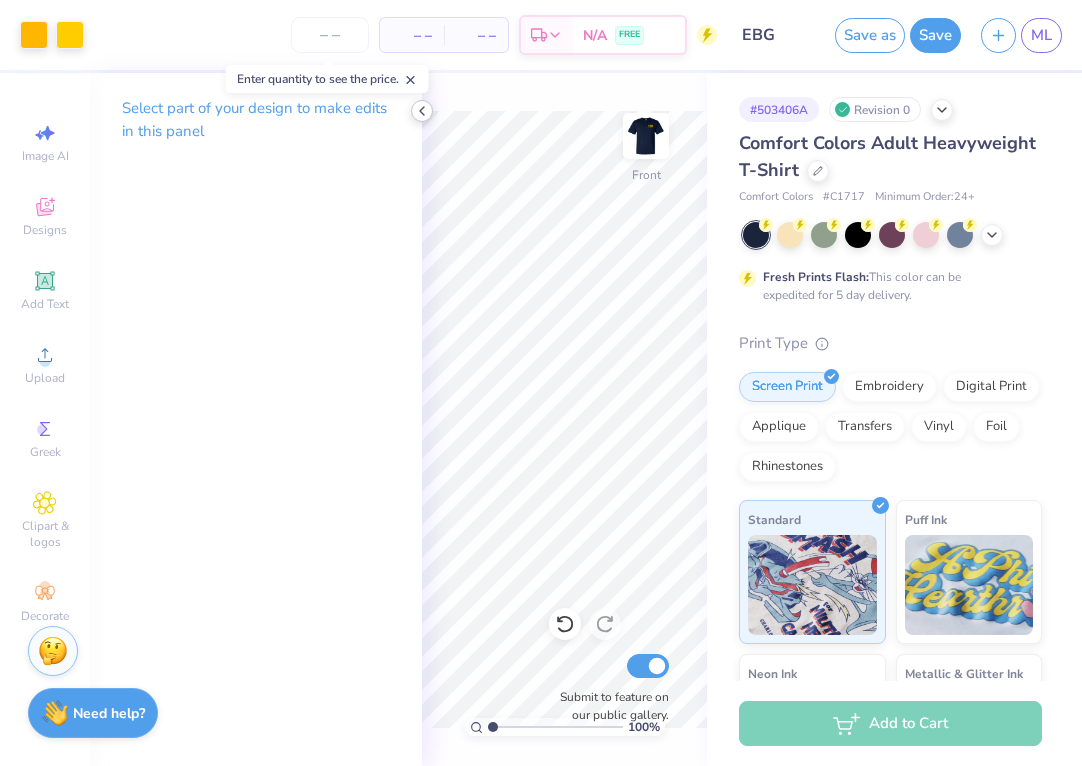 click 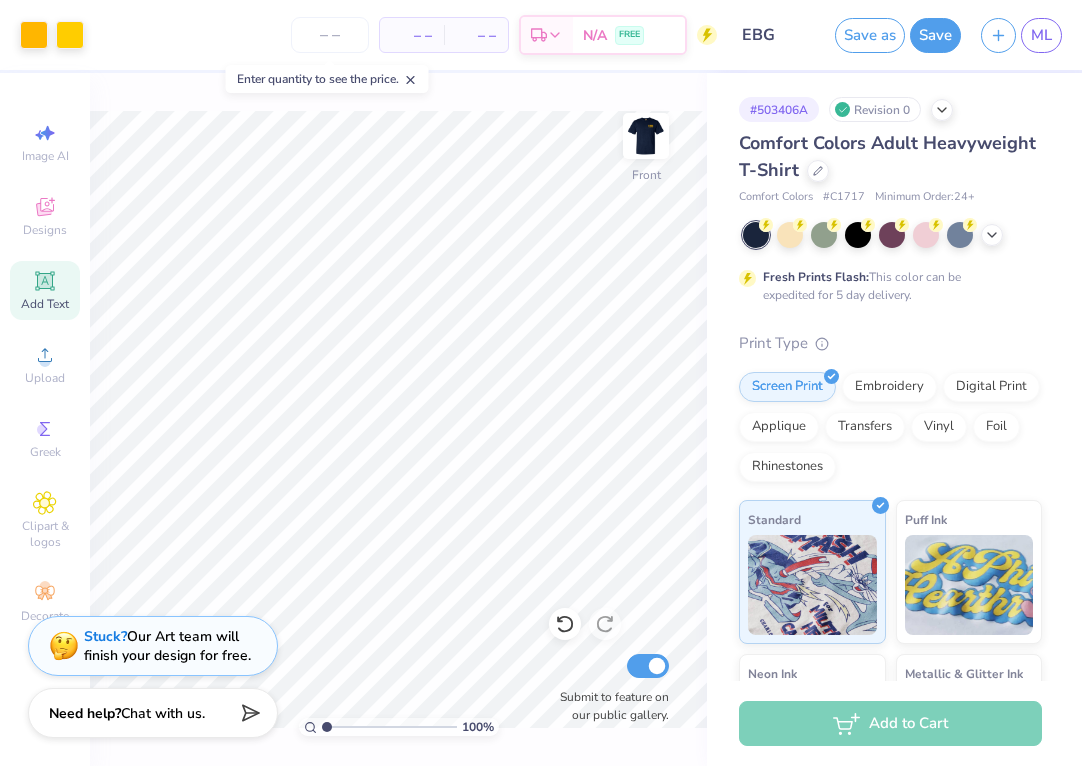 click 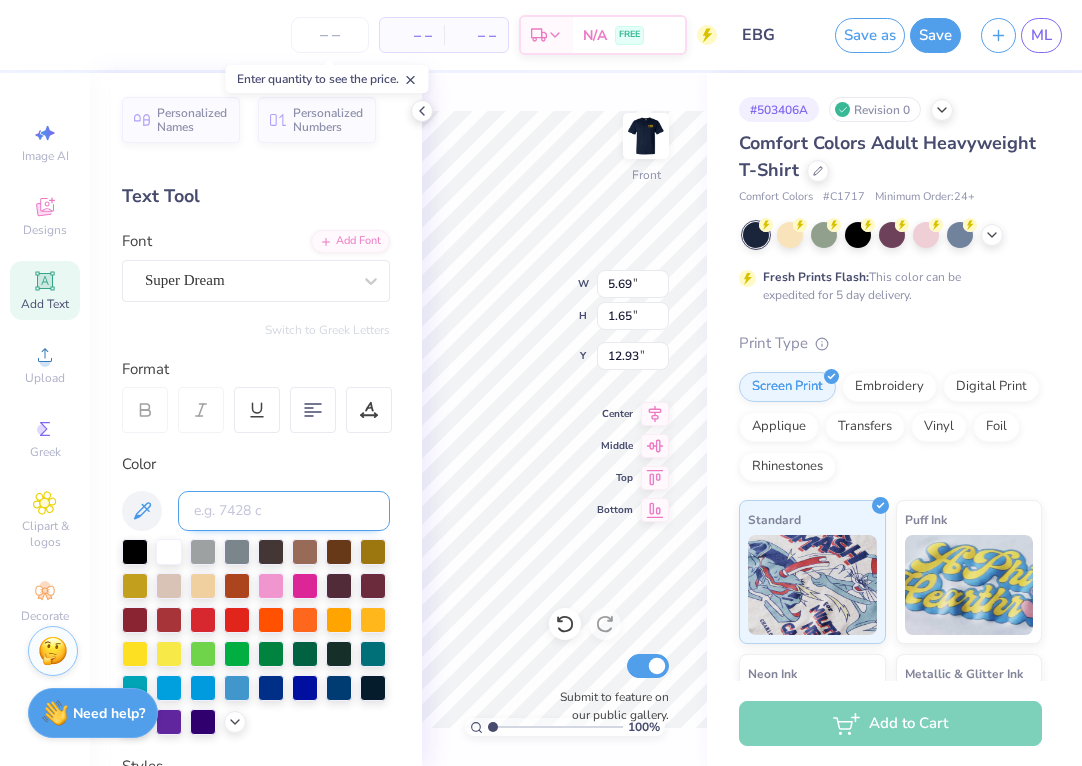 click at bounding box center [284, 511] 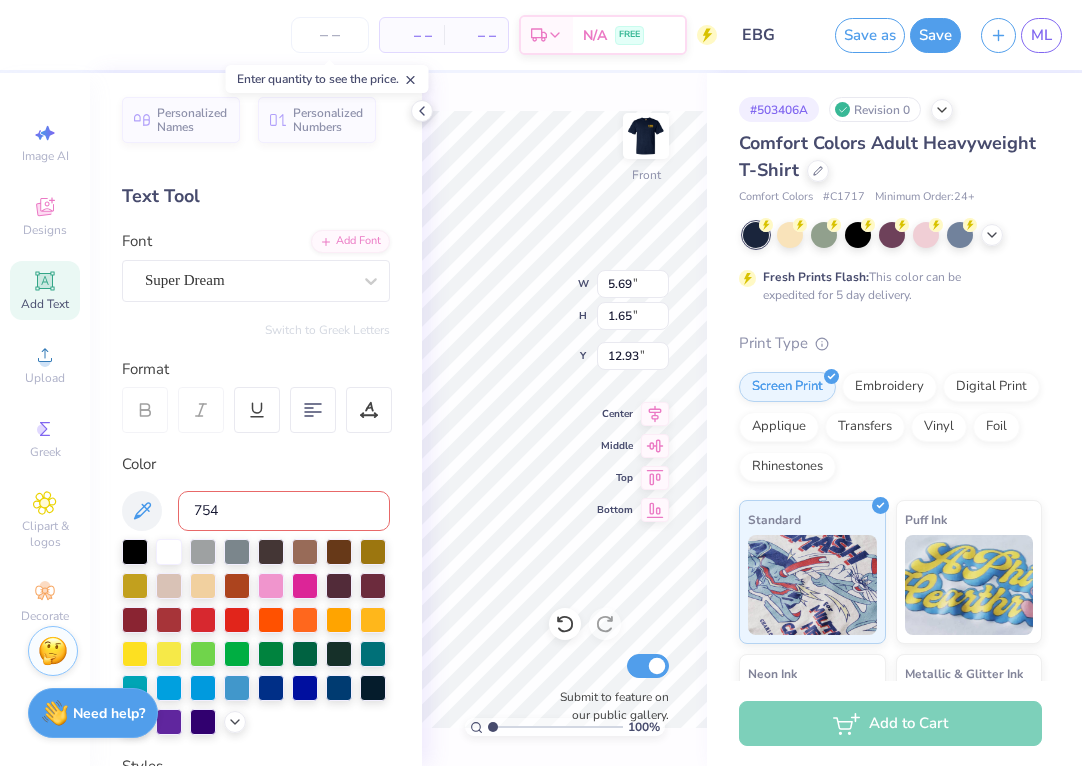 type on "7549" 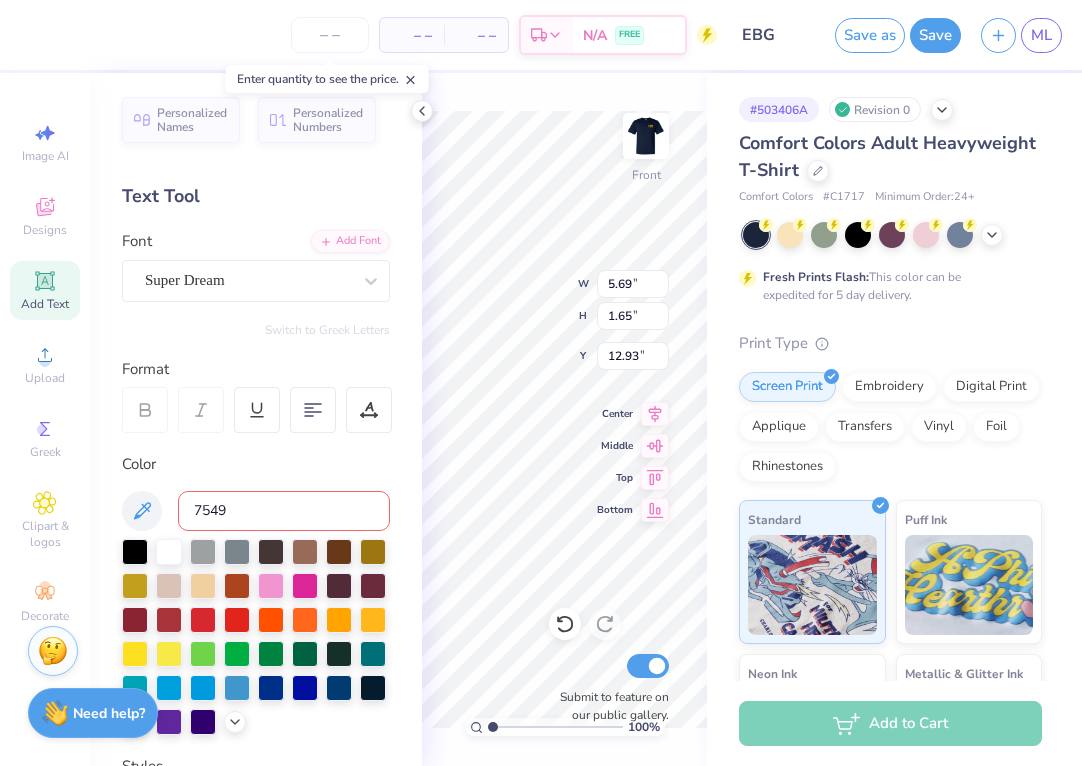 type 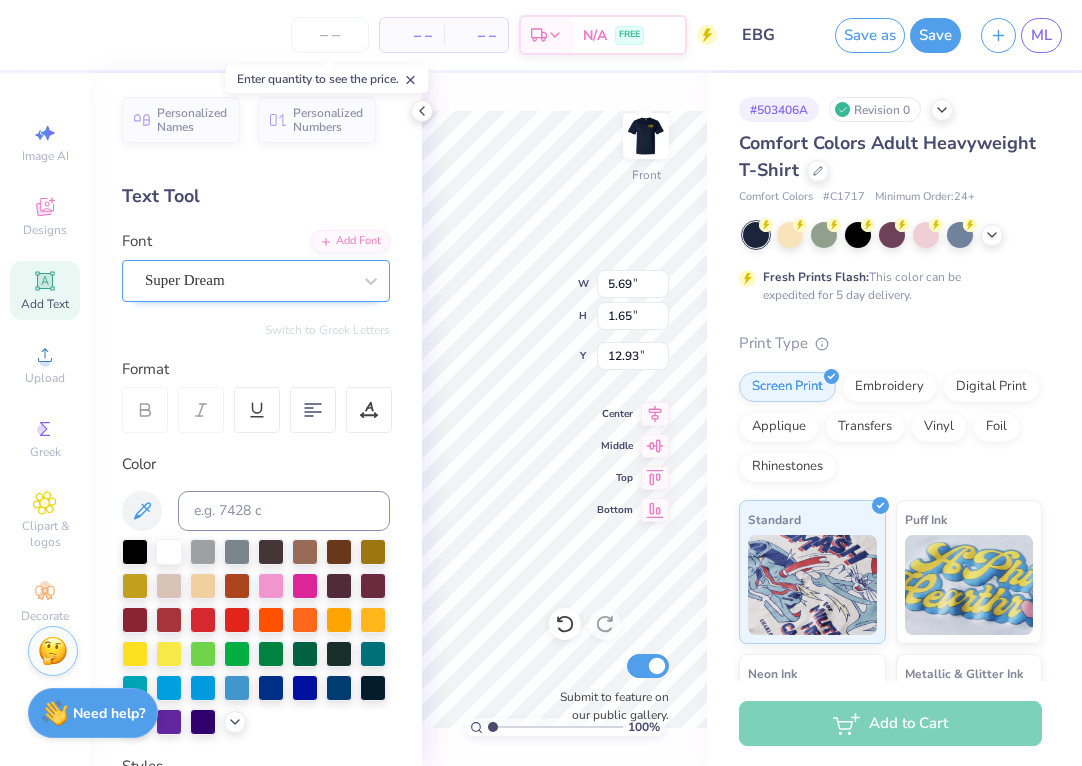 click on "Super Dream" at bounding box center [248, 280] 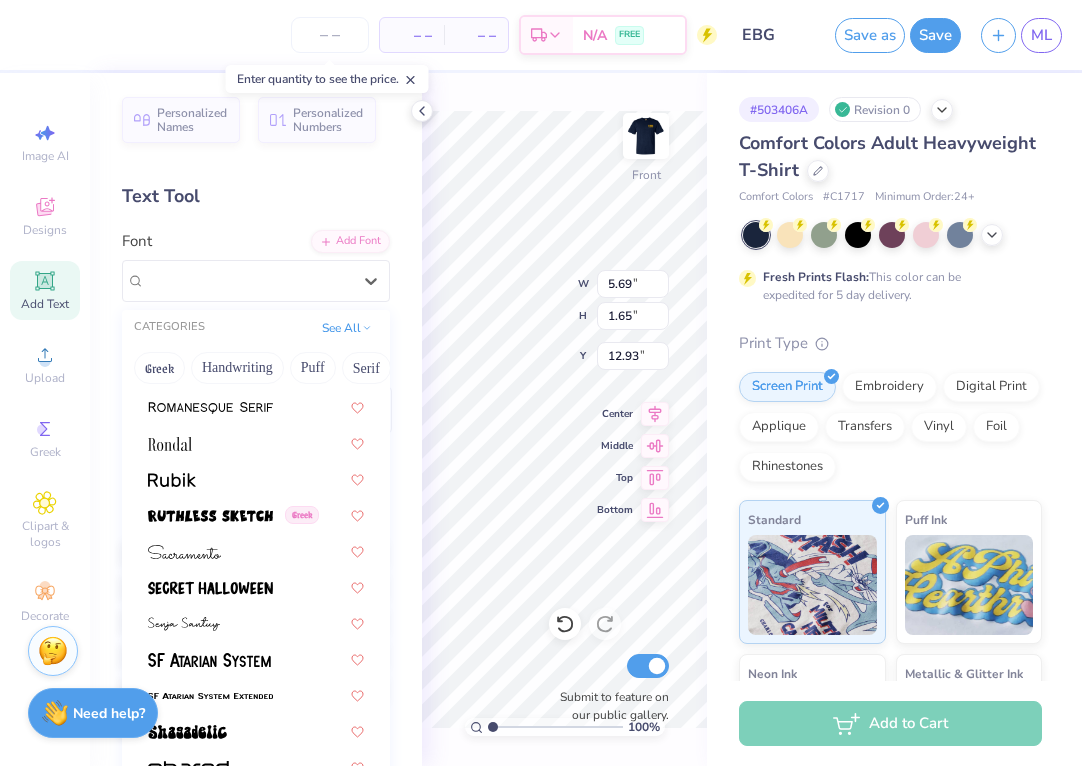 scroll, scrollTop: 9074, scrollLeft: 0, axis: vertical 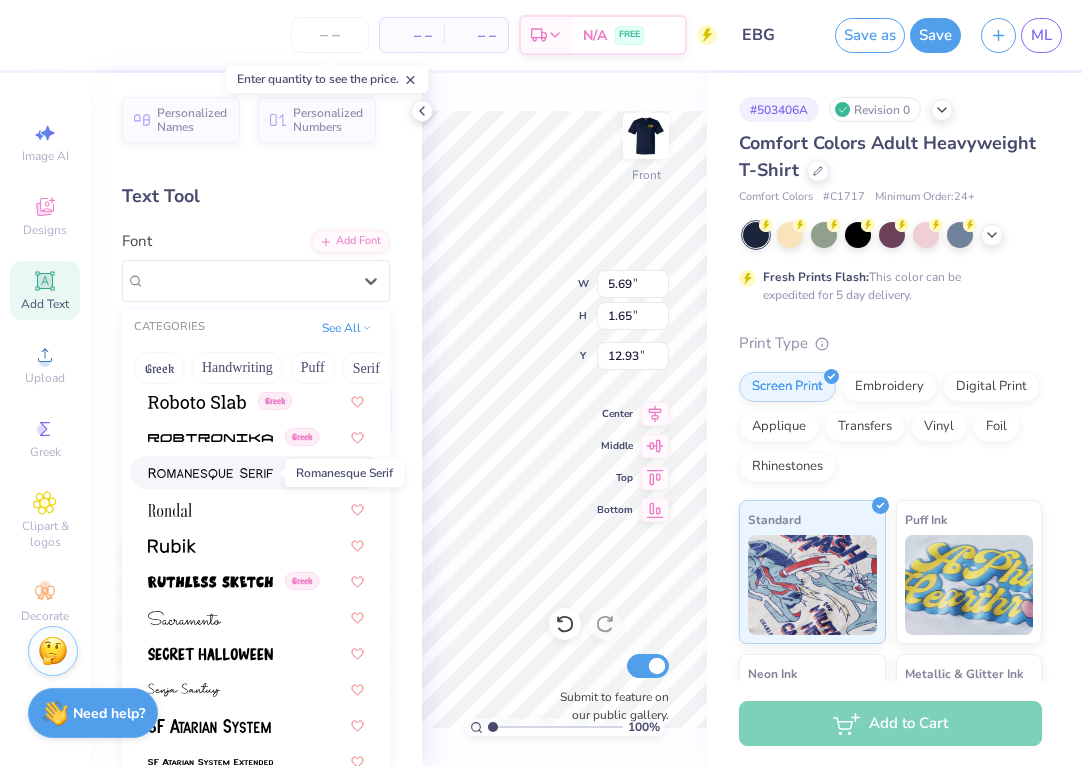 click at bounding box center (210, 474) 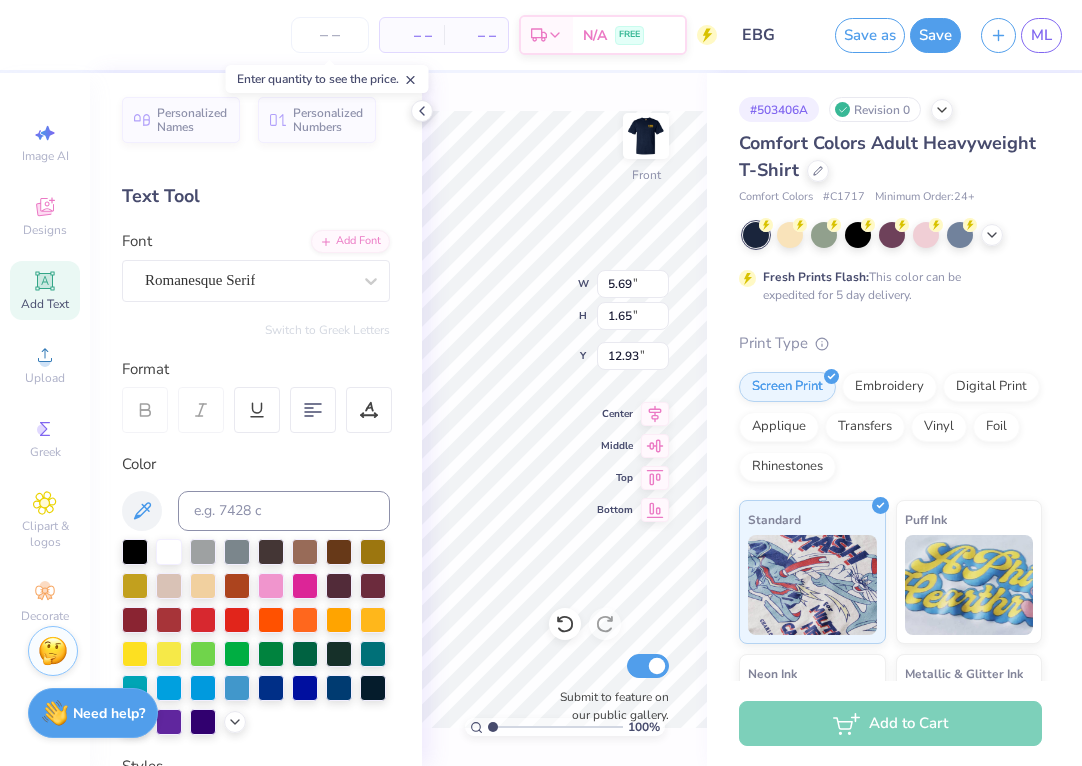 type on "5.68" 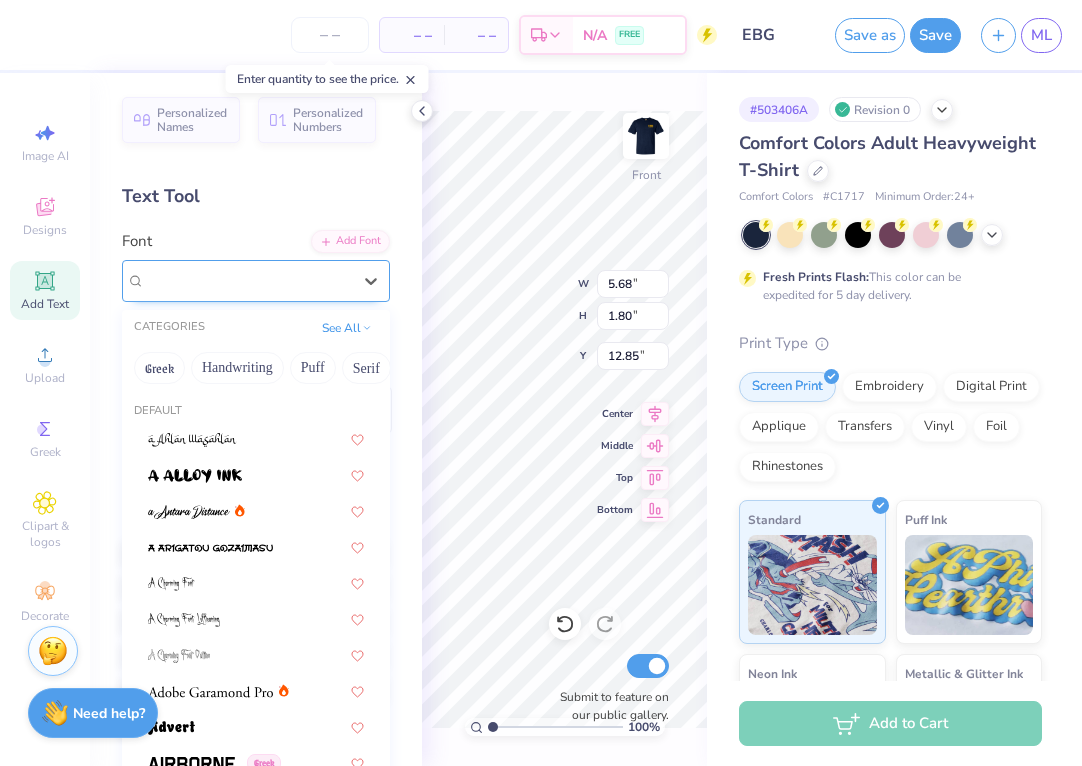 click on "Romanesque Serif" at bounding box center [248, 280] 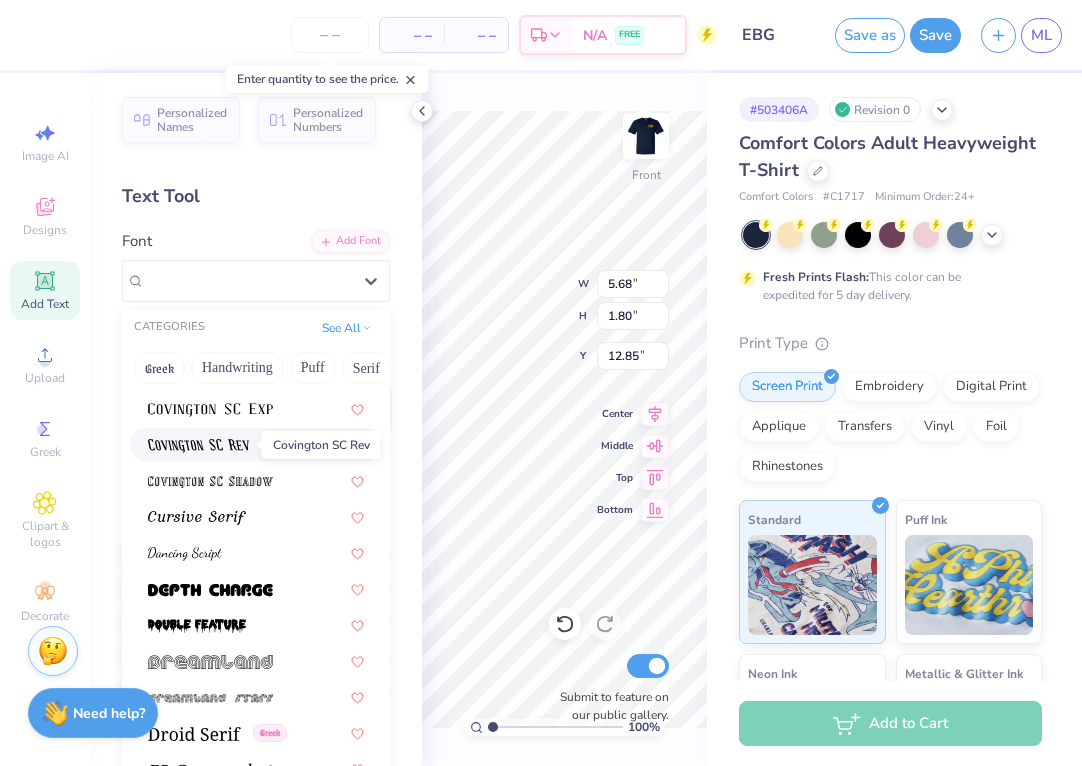 scroll, scrollTop: 2985, scrollLeft: 0, axis: vertical 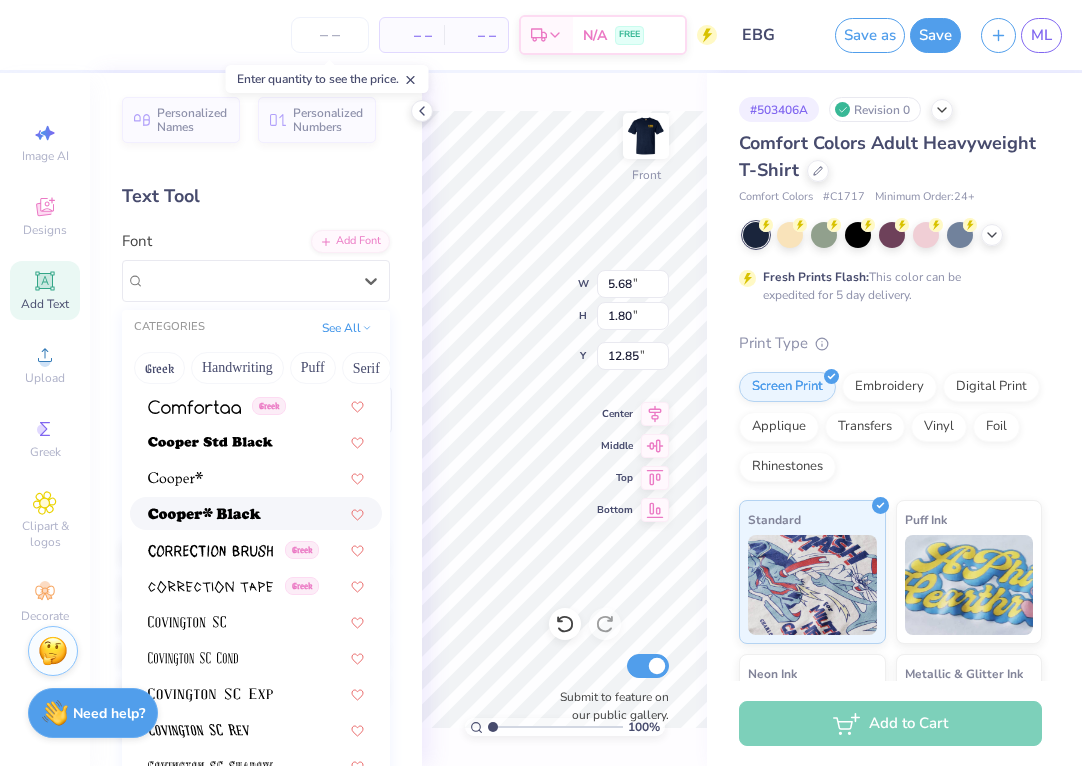 click at bounding box center [204, 513] 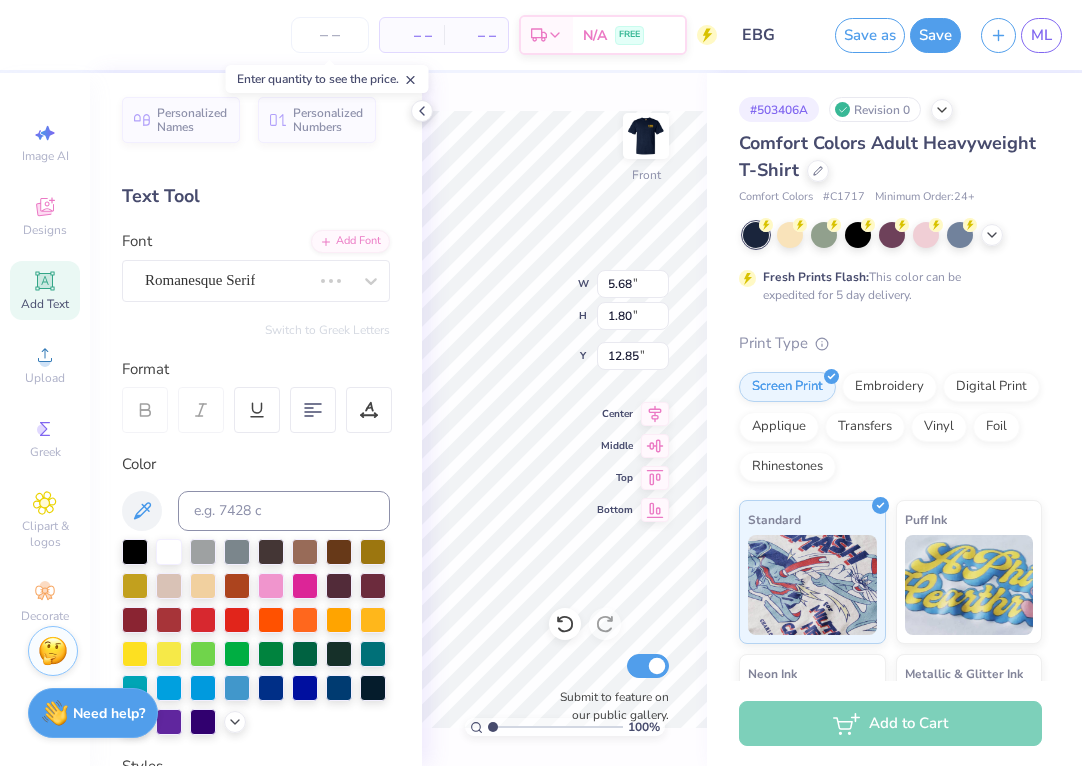 type on "6.78" 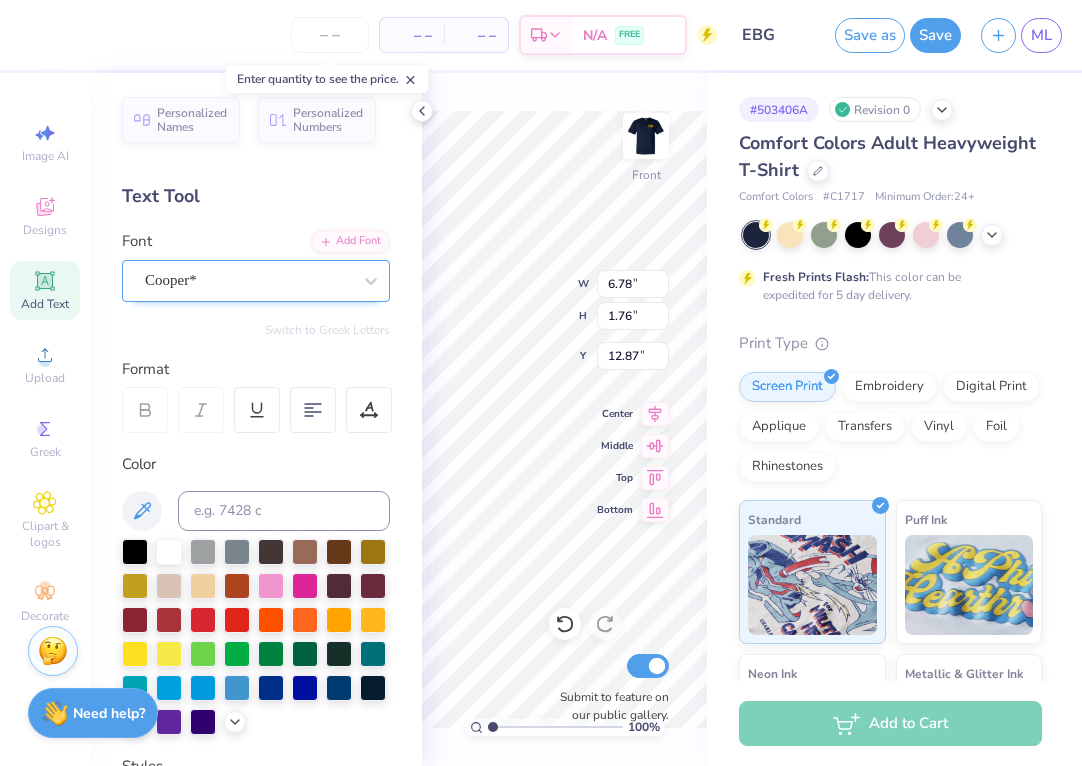 click on "Cooper*" at bounding box center (248, 280) 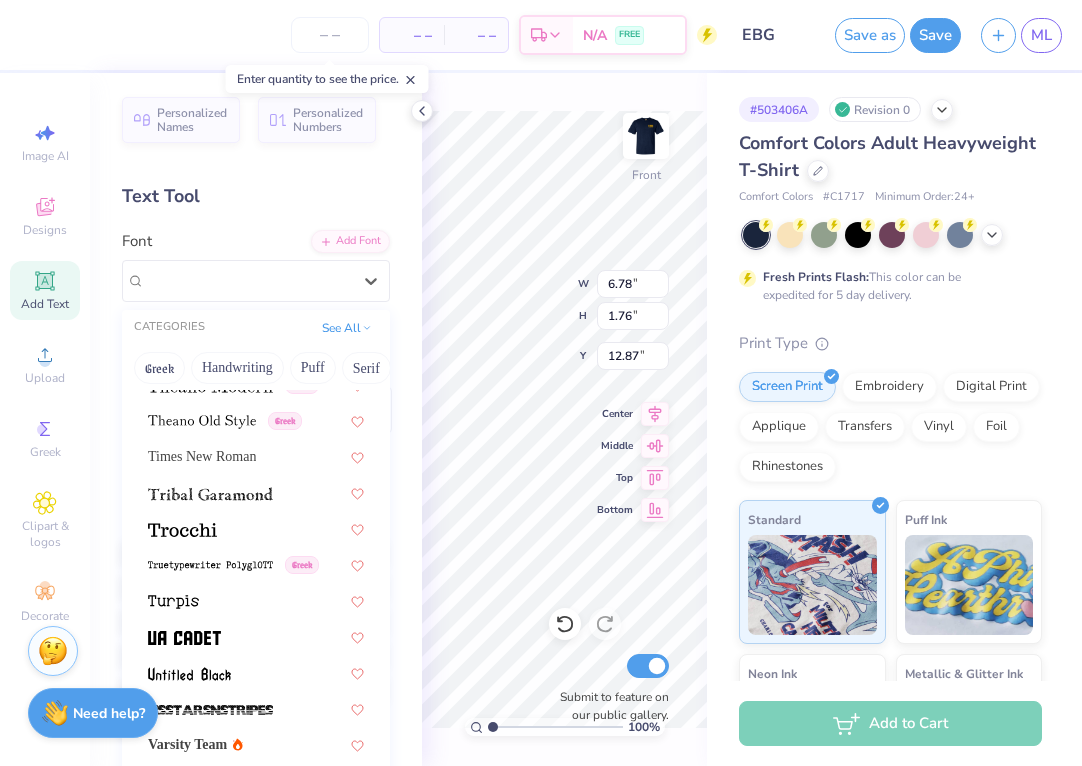 scroll, scrollTop: 10642, scrollLeft: 0, axis: vertical 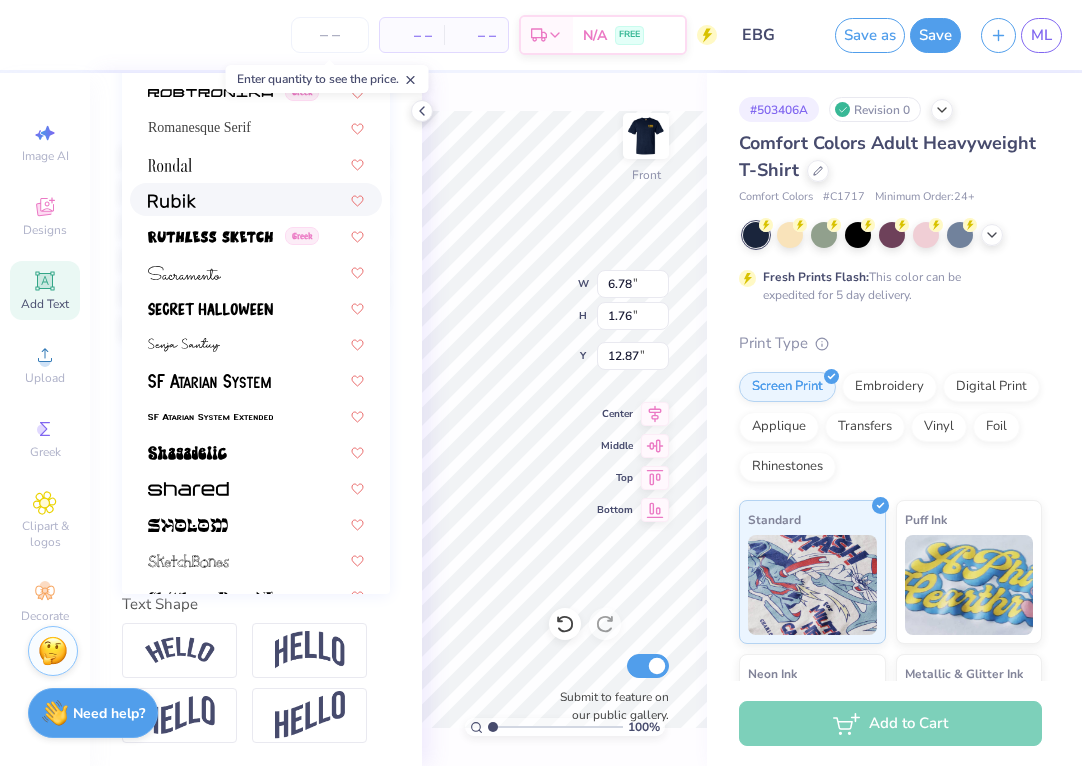 click at bounding box center (256, 199) 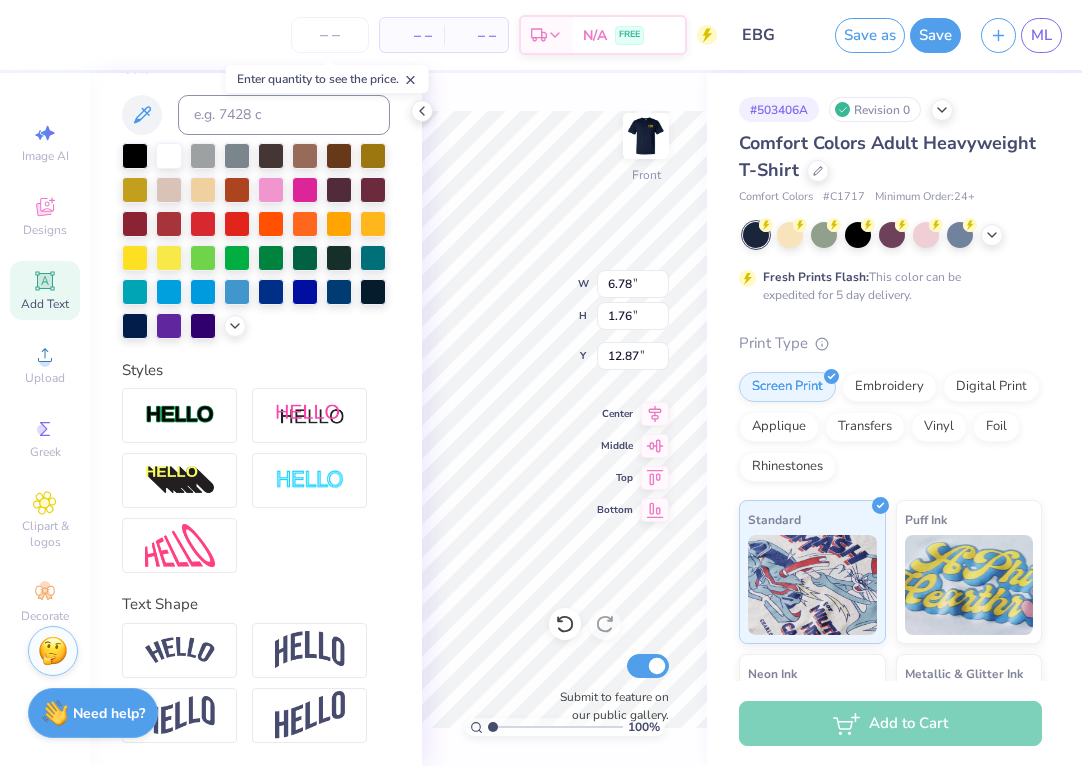 type on "5.46" 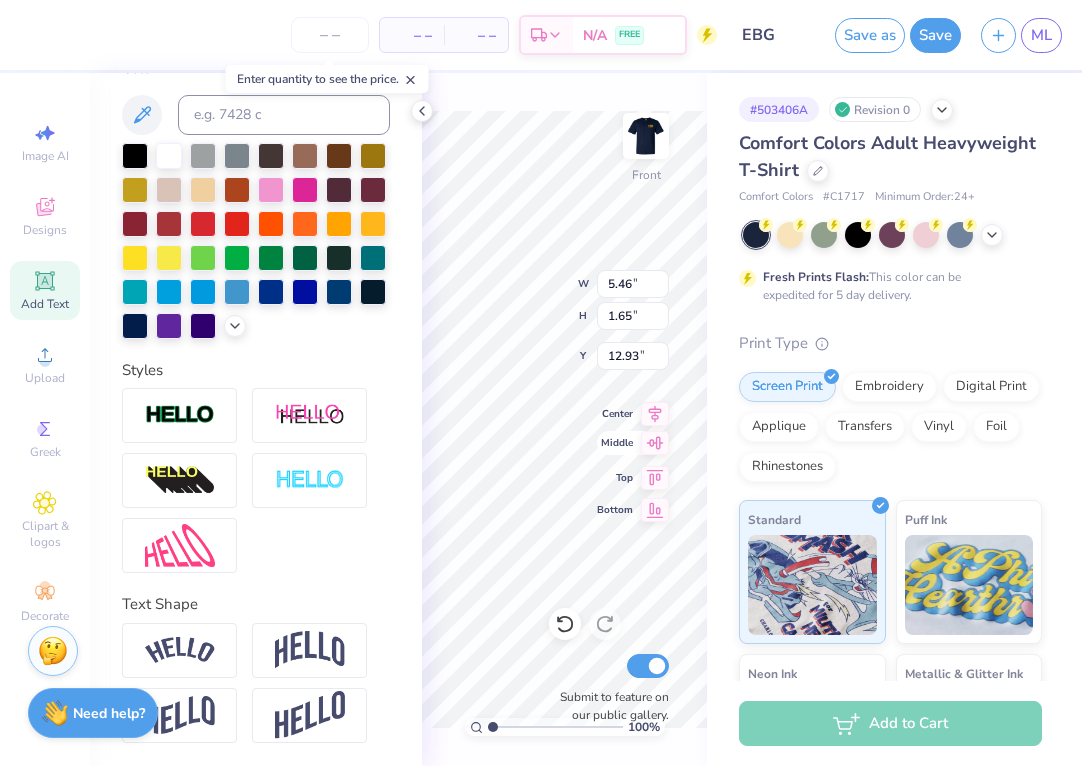 scroll, scrollTop: 0, scrollLeft: 0, axis: both 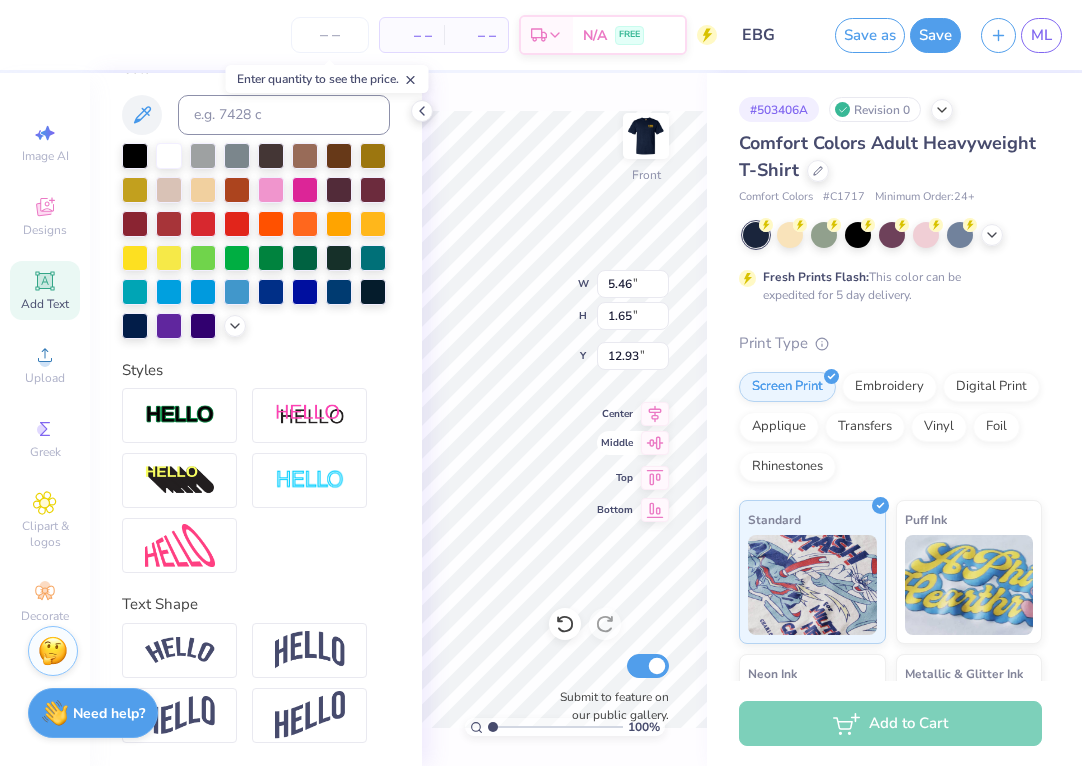 type on "Engineering Business Group" 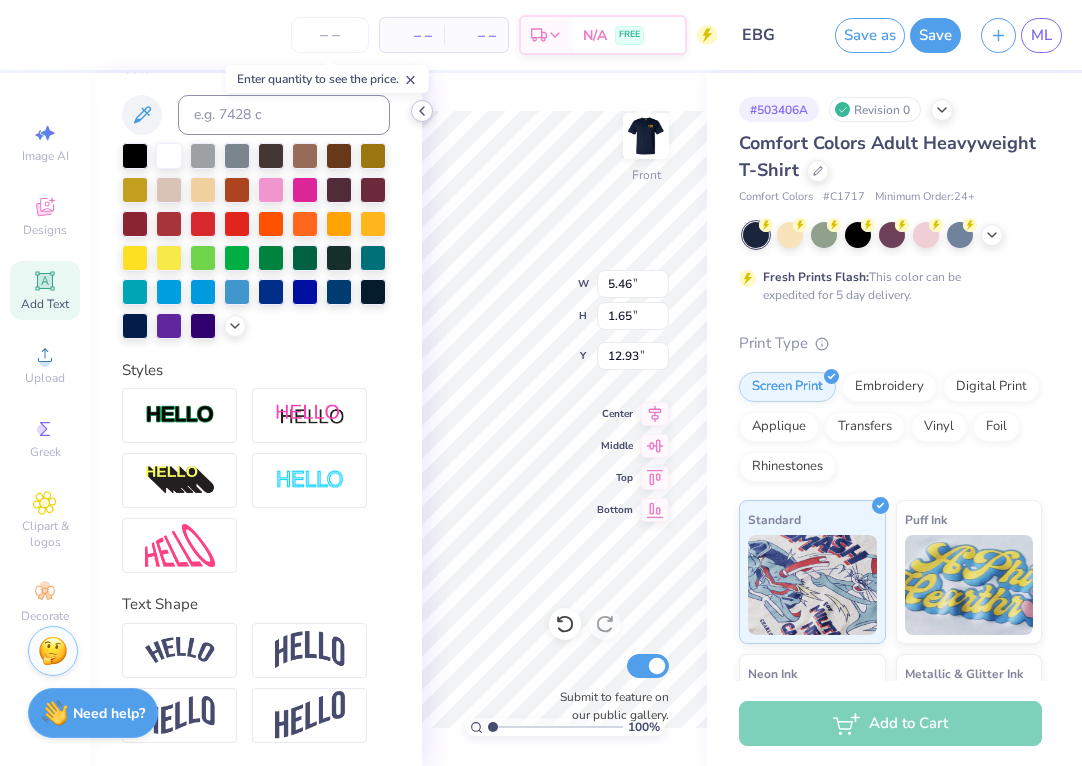 click 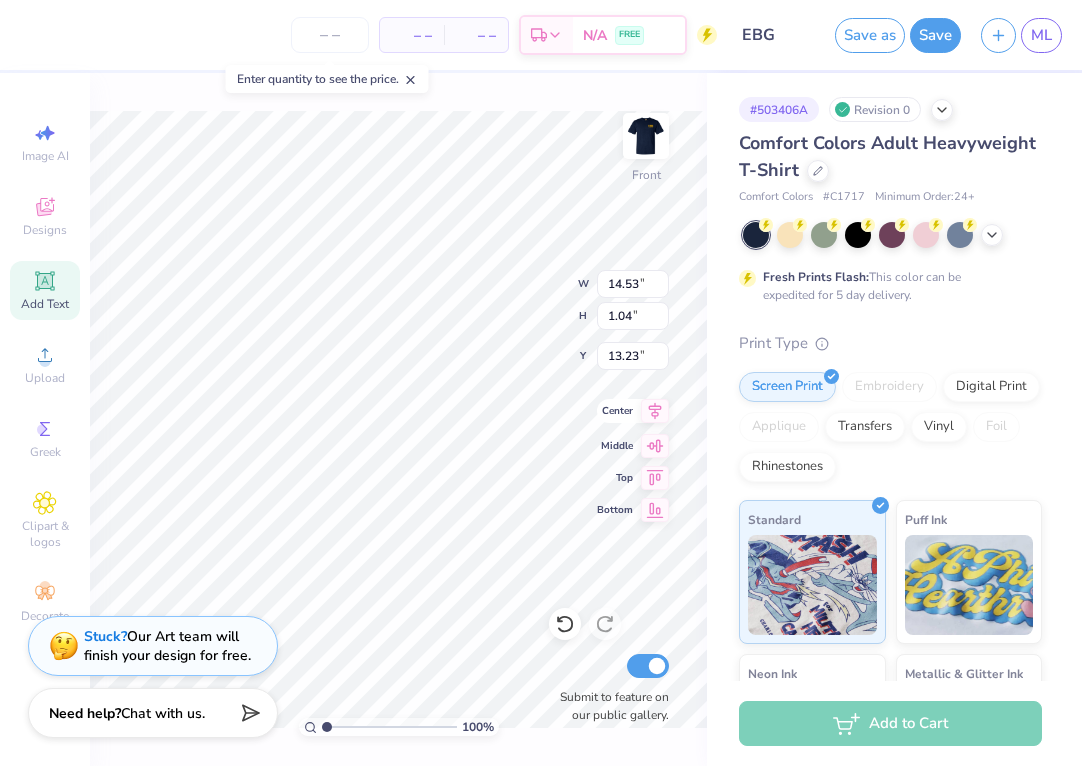 scroll, scrollTop: 1, scrollLeft: 1, axis: both 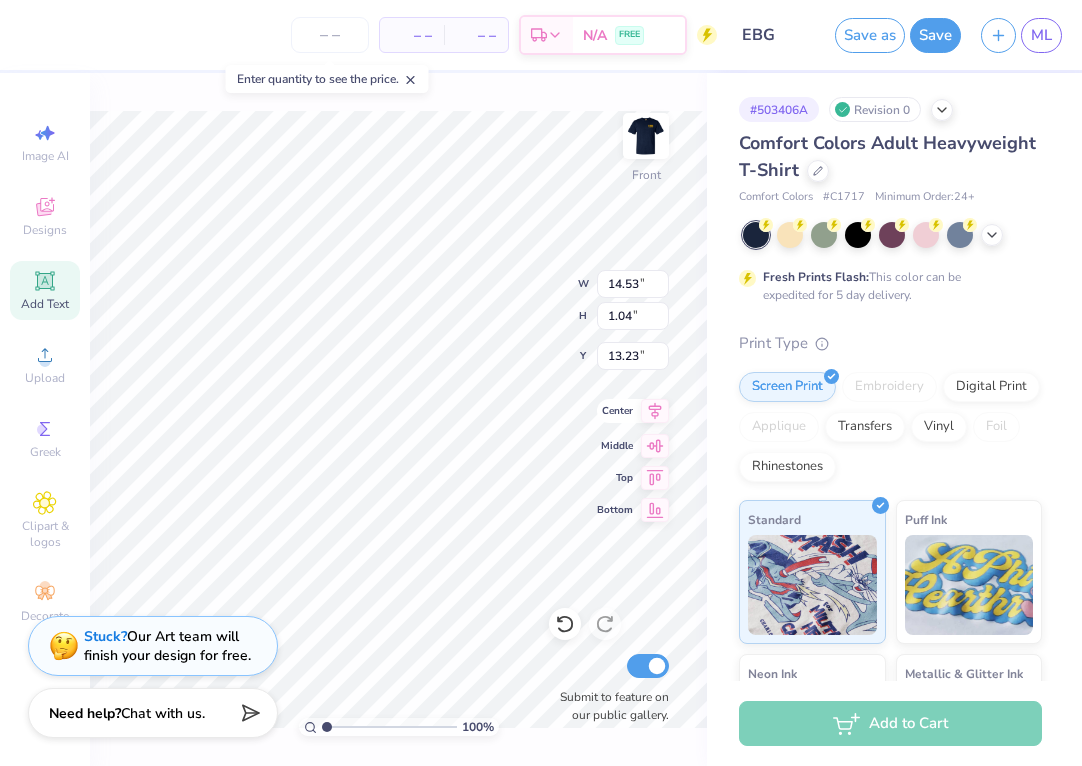 type on "Engineering
Business
Group" 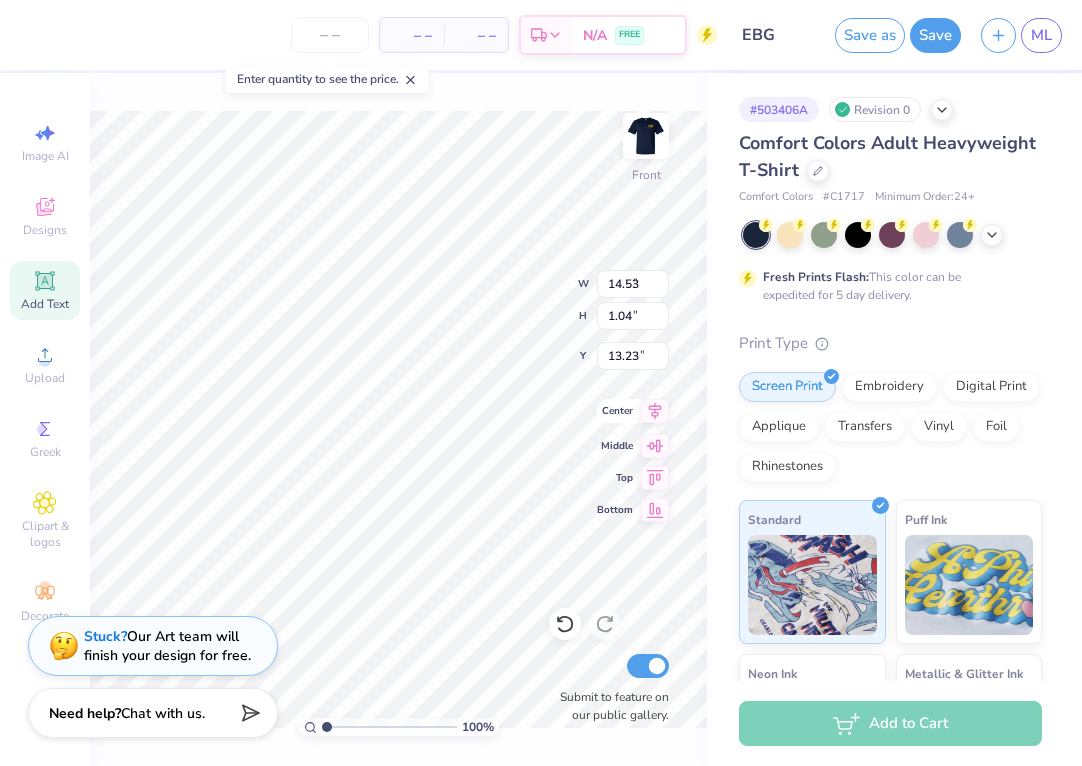 type on "6.12" 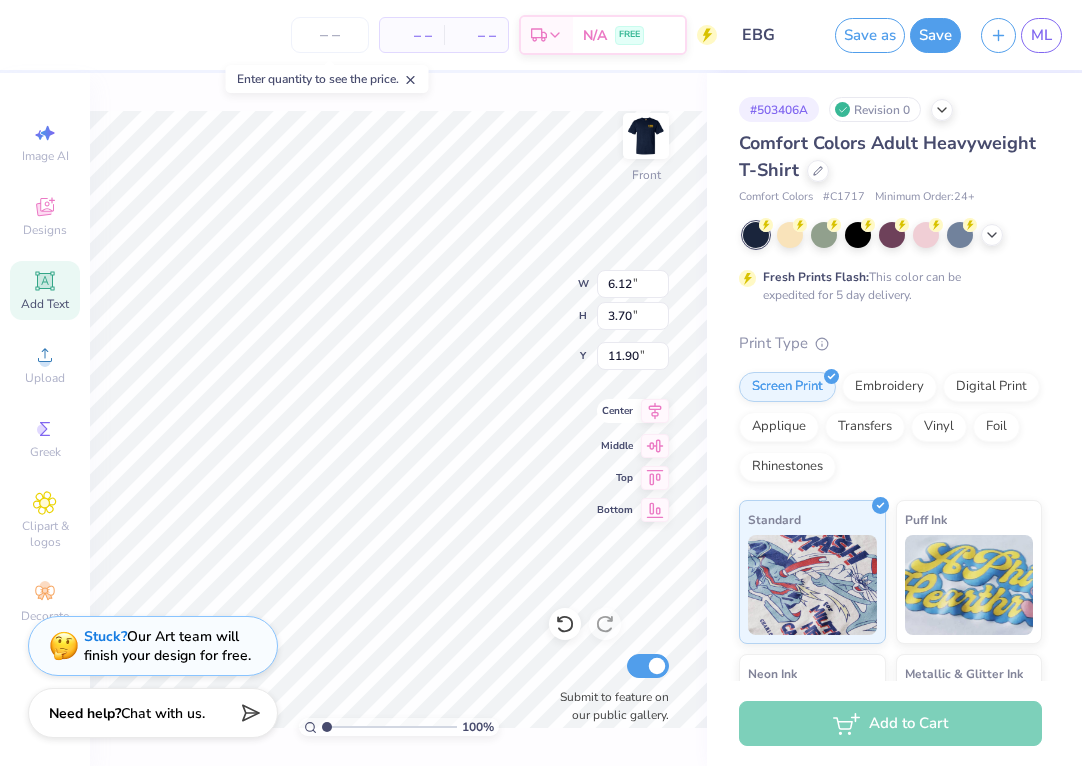 click on "Center" at bounding box center [615, 411] 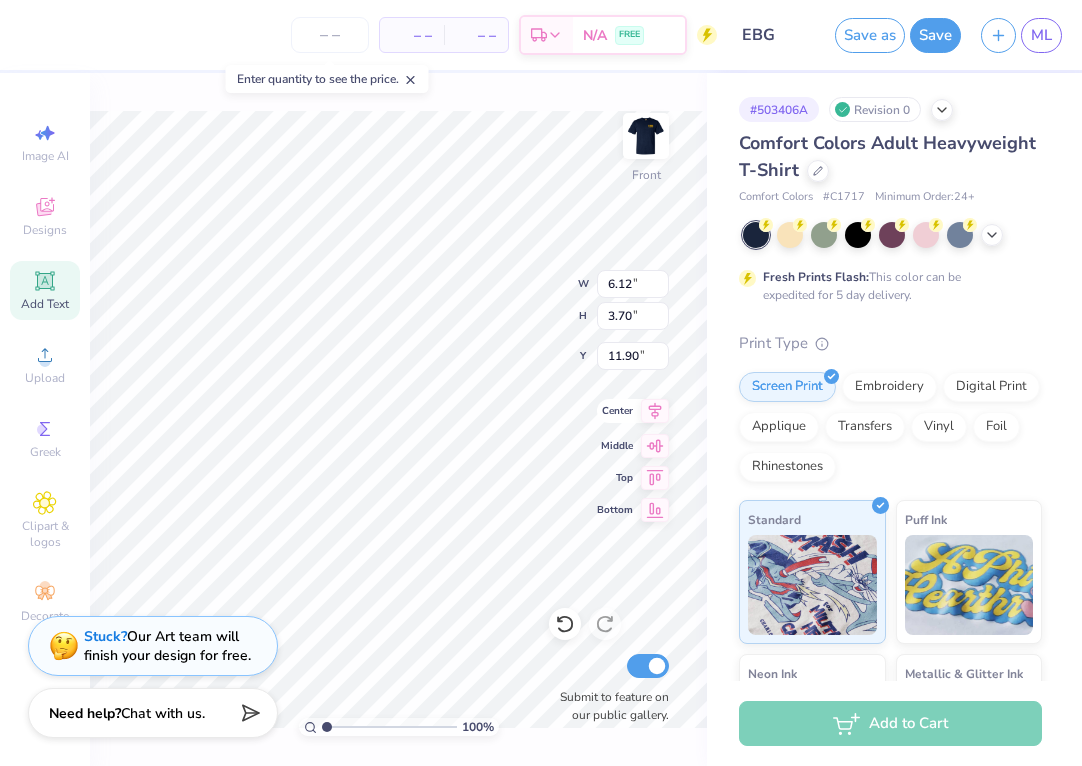 scroll, scrollTop: 1, scrollLeft: 0, axis: vertical 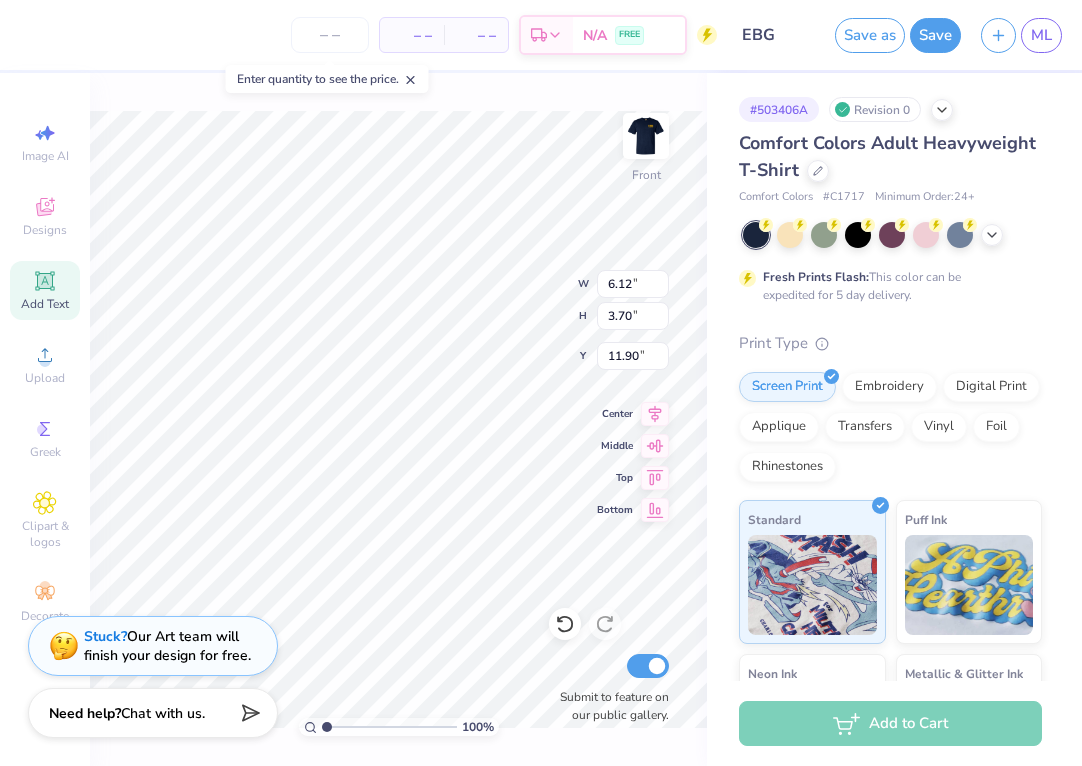 click on "Add Text" at bounding box center [45, 304] 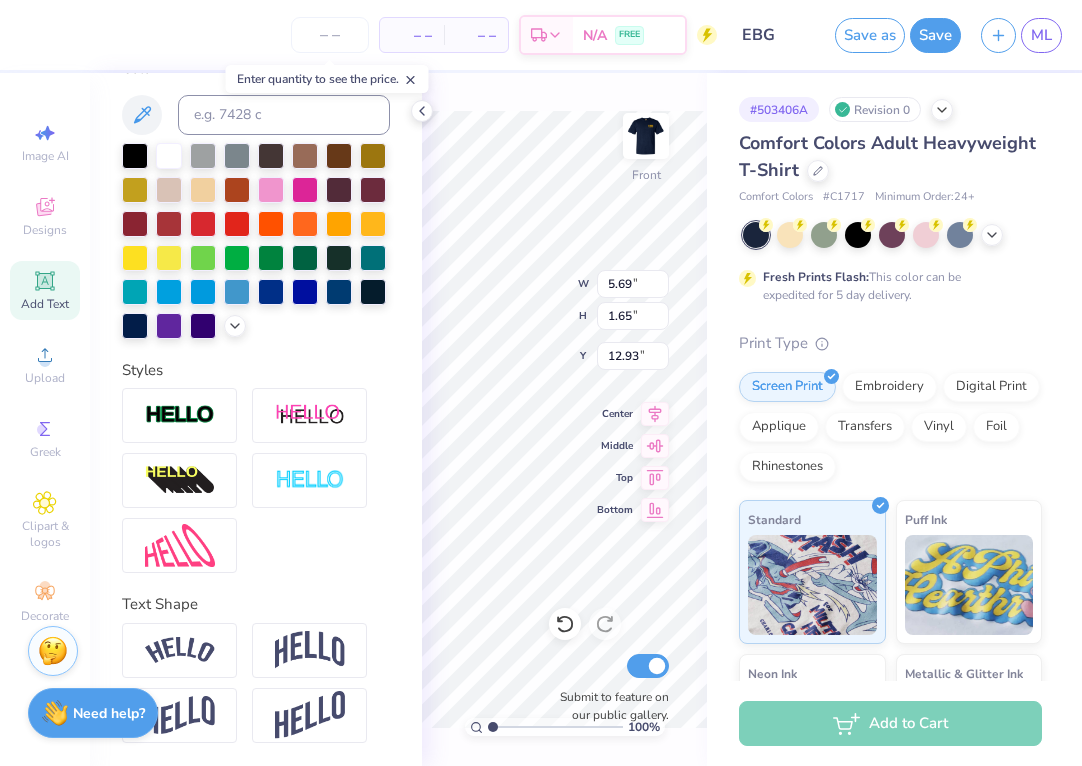 type on "E" 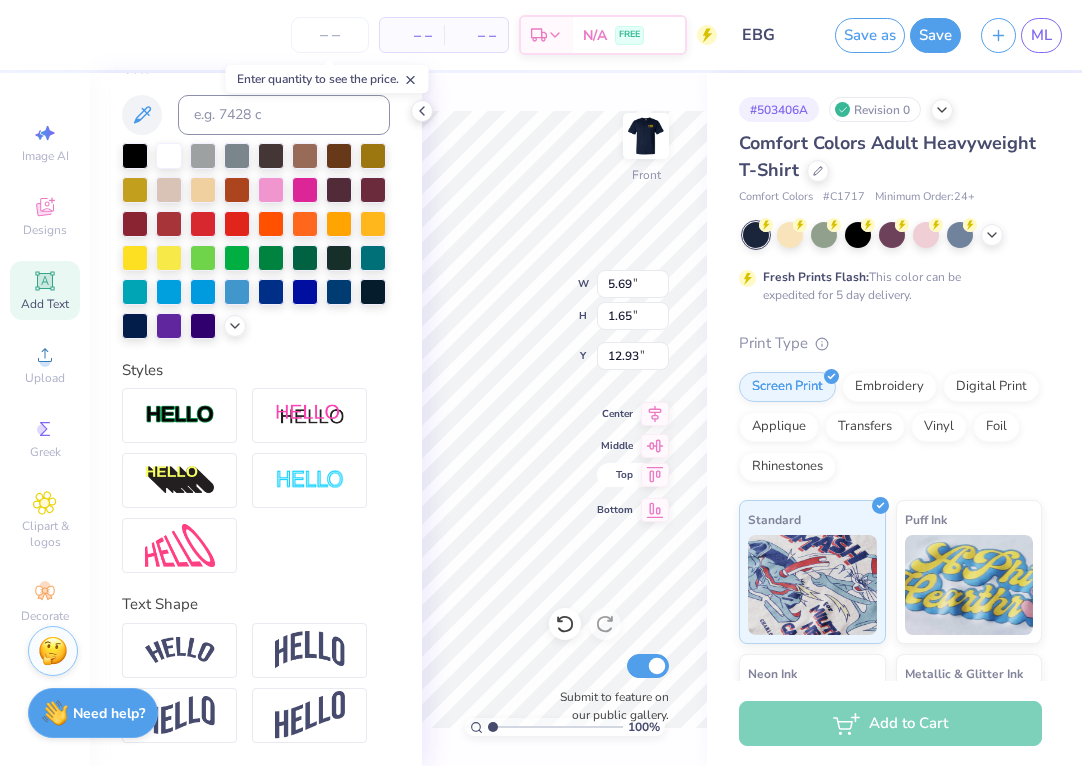 type 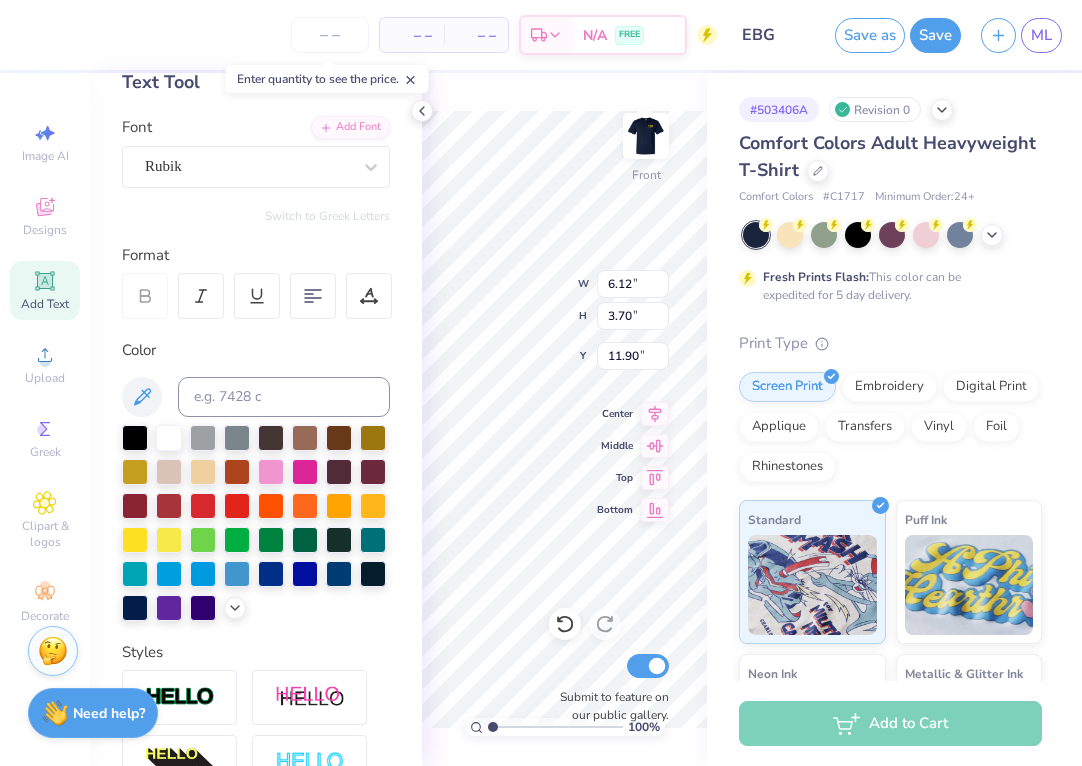 scroll, scrollTop: 0, scrollLeft: 0, axis: both 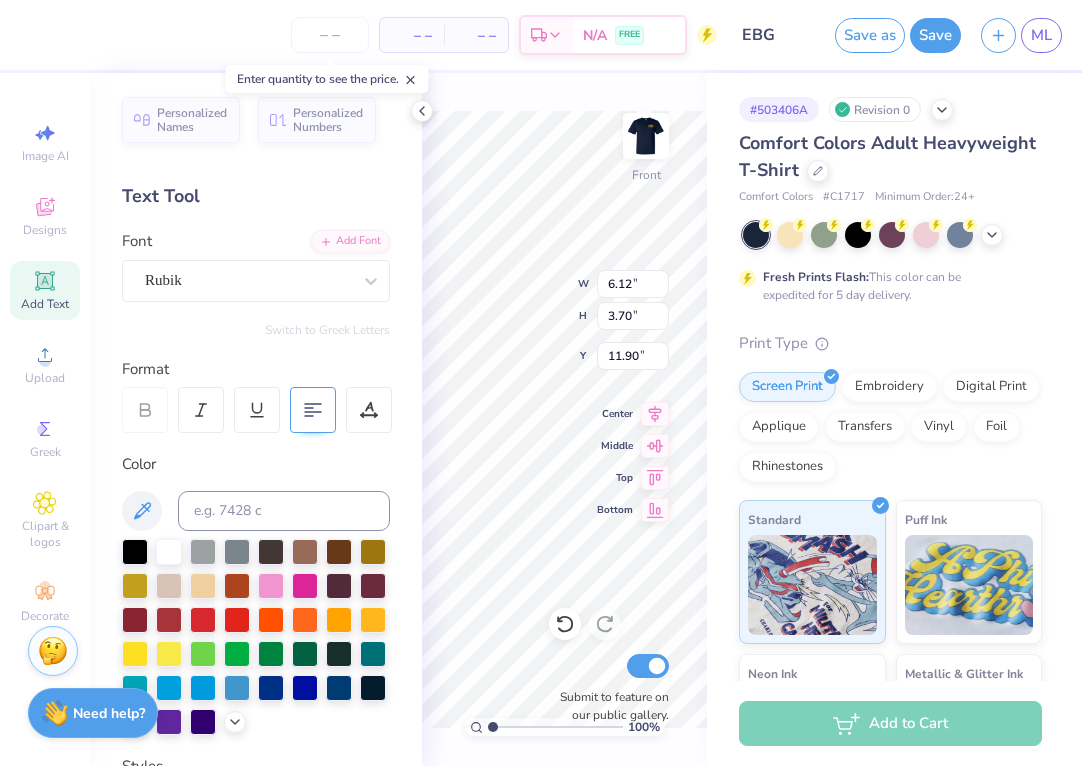 click 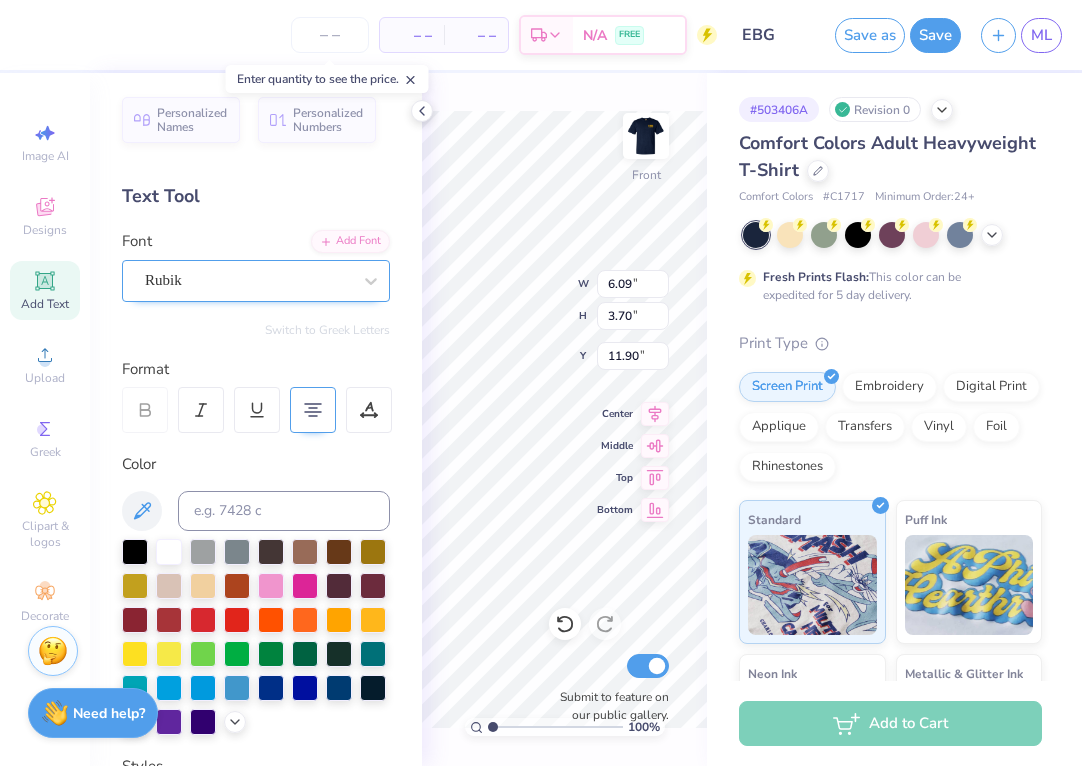 click on "Rubik" at bounding box center [248, 280] 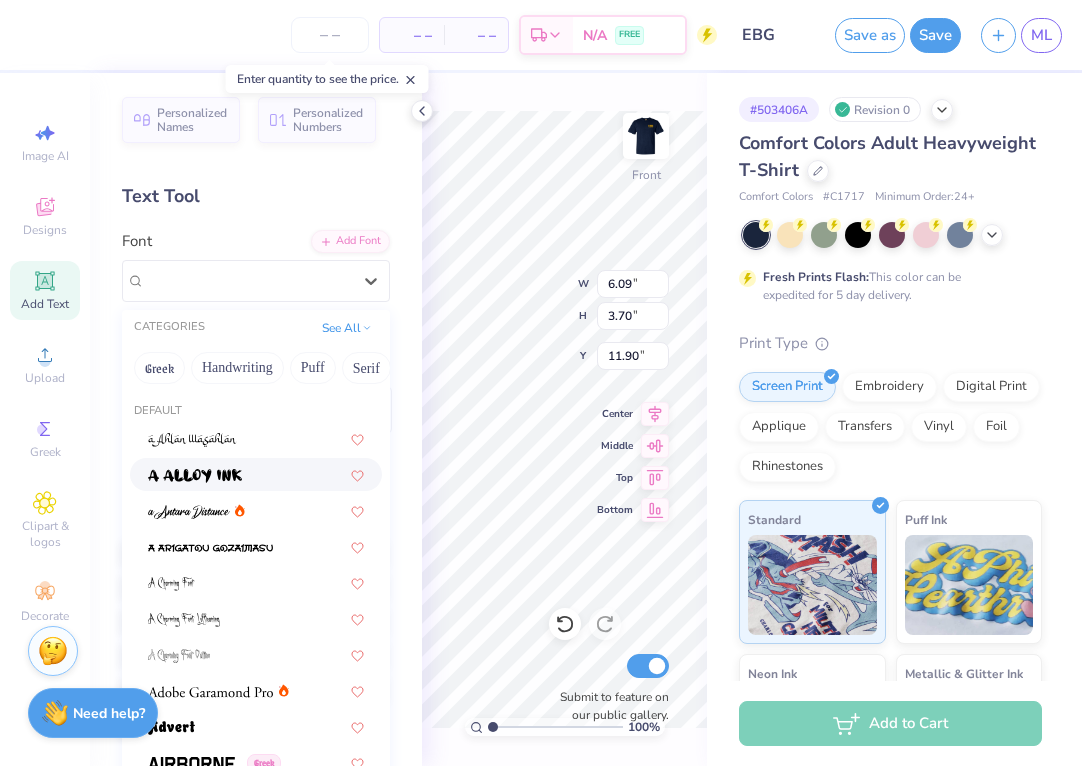 scroll, scrollTop: 105, scrollLeft: 0, axis: vertical 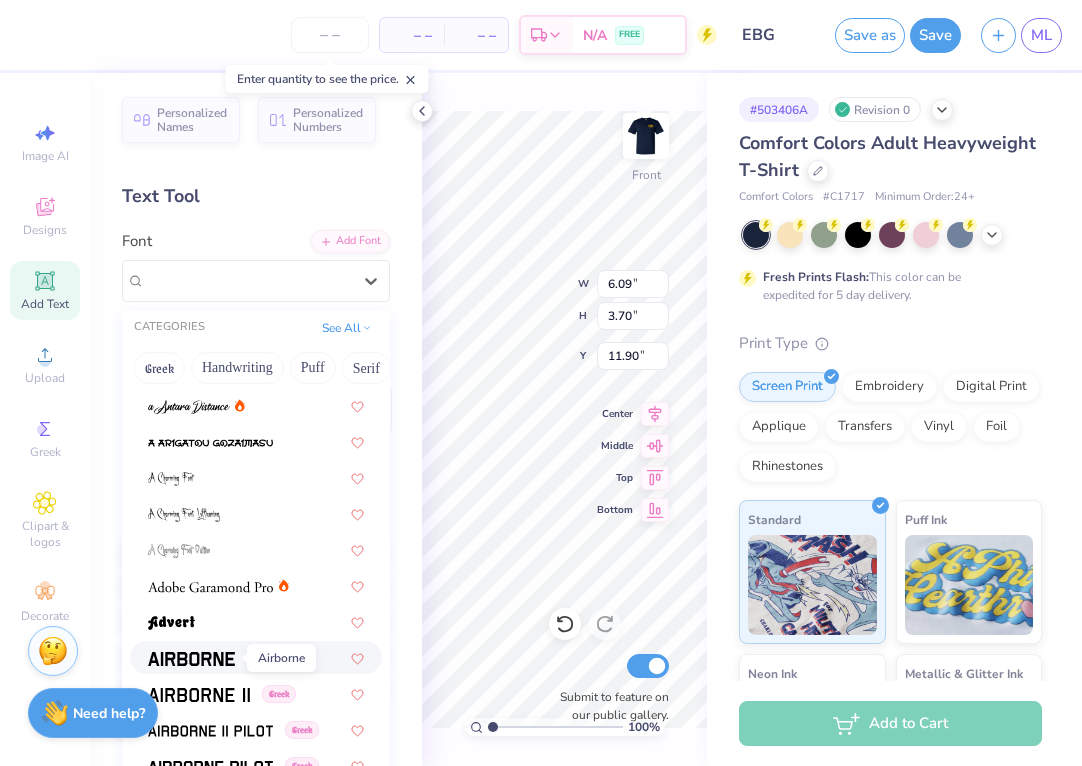 click at bounding box center (191, 659) 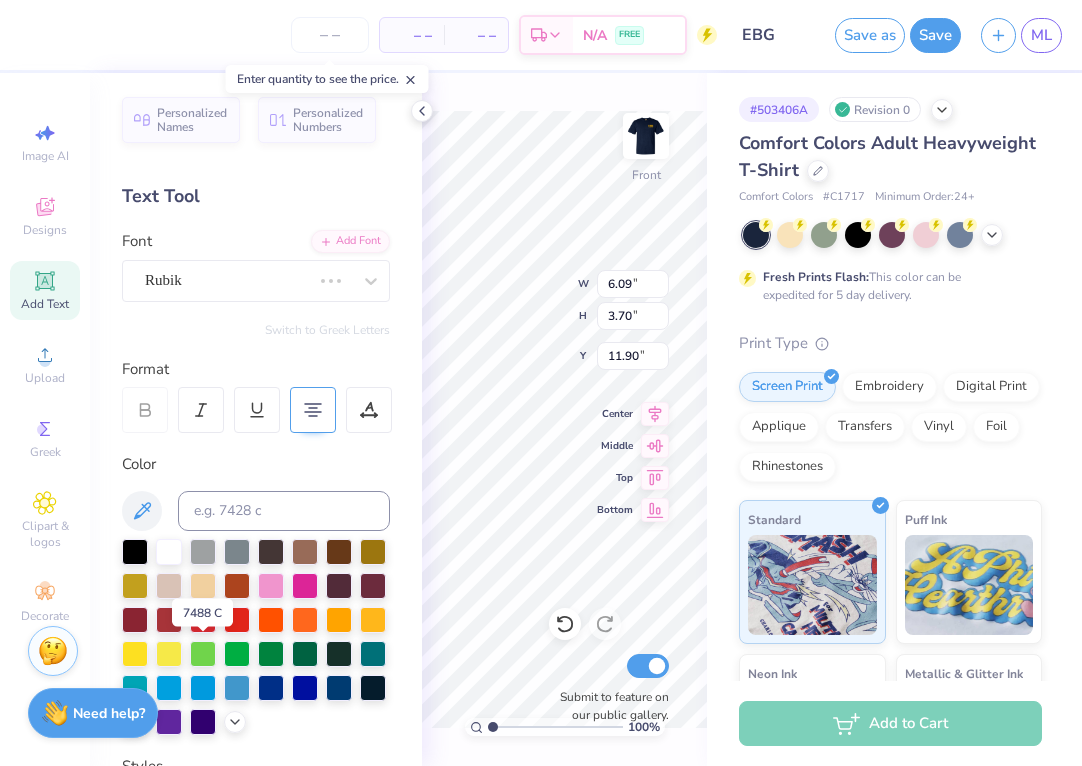 type on "6.69" 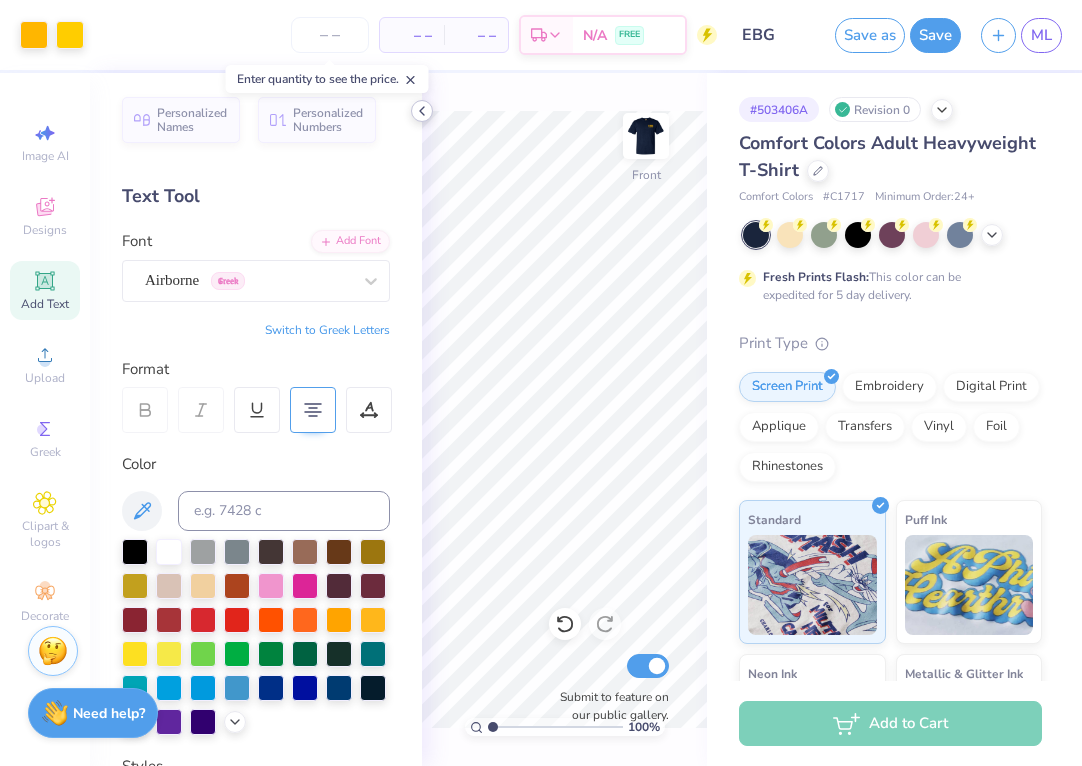 click 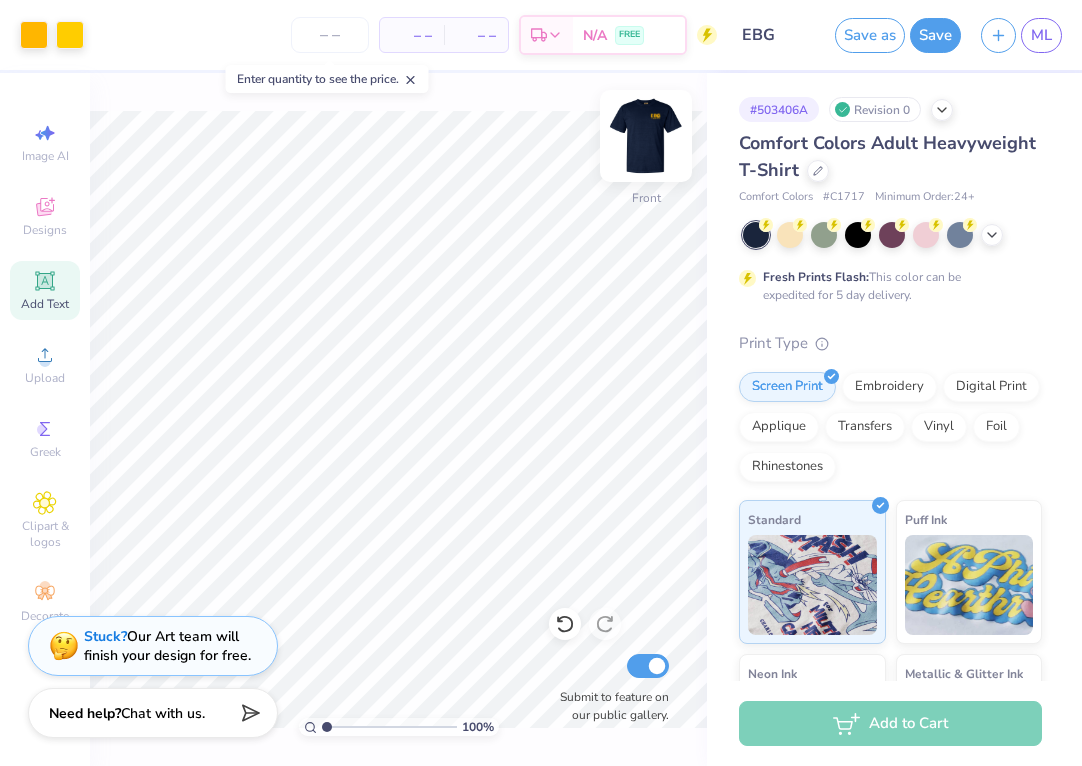 click at bounding box center [646, 136] 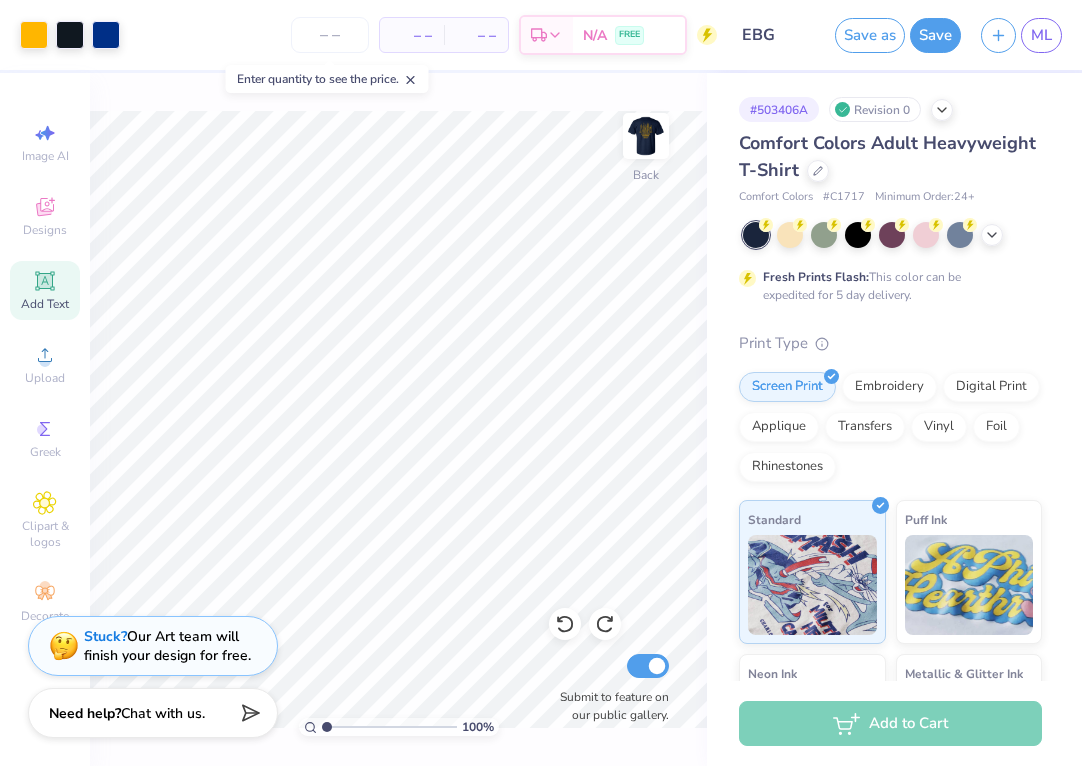 click at bounding box center (646, 136) 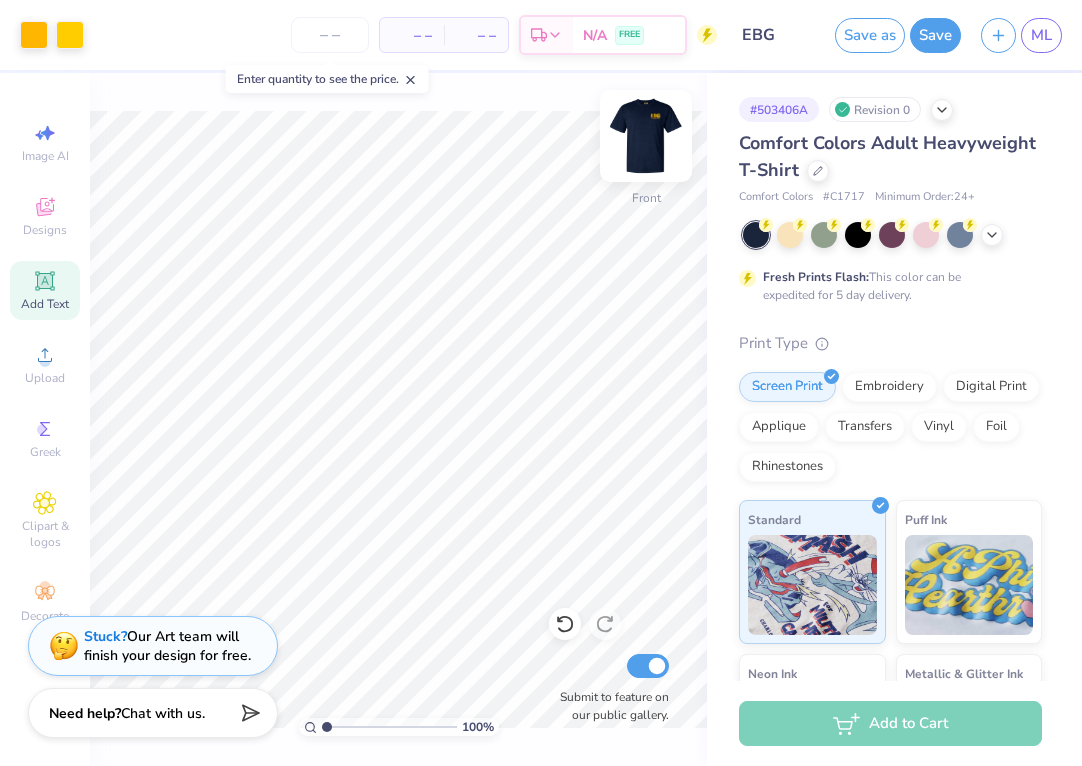 click at bounding box center [646, 136] 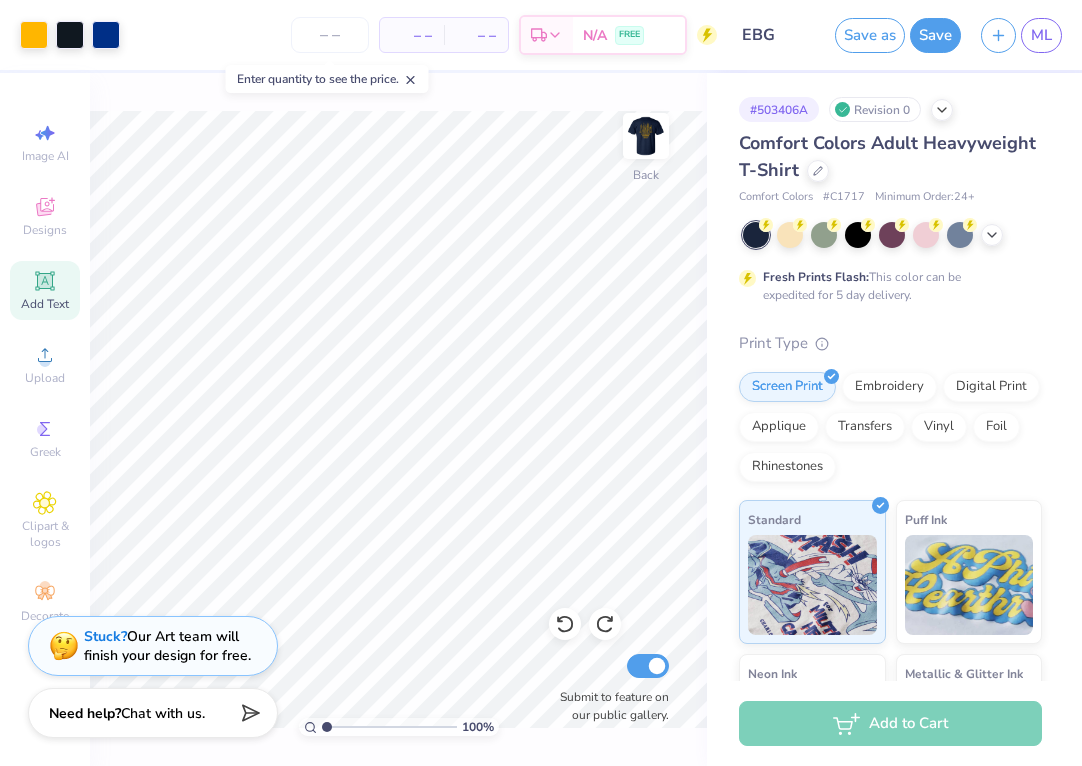click at bounding box center [646, 136] 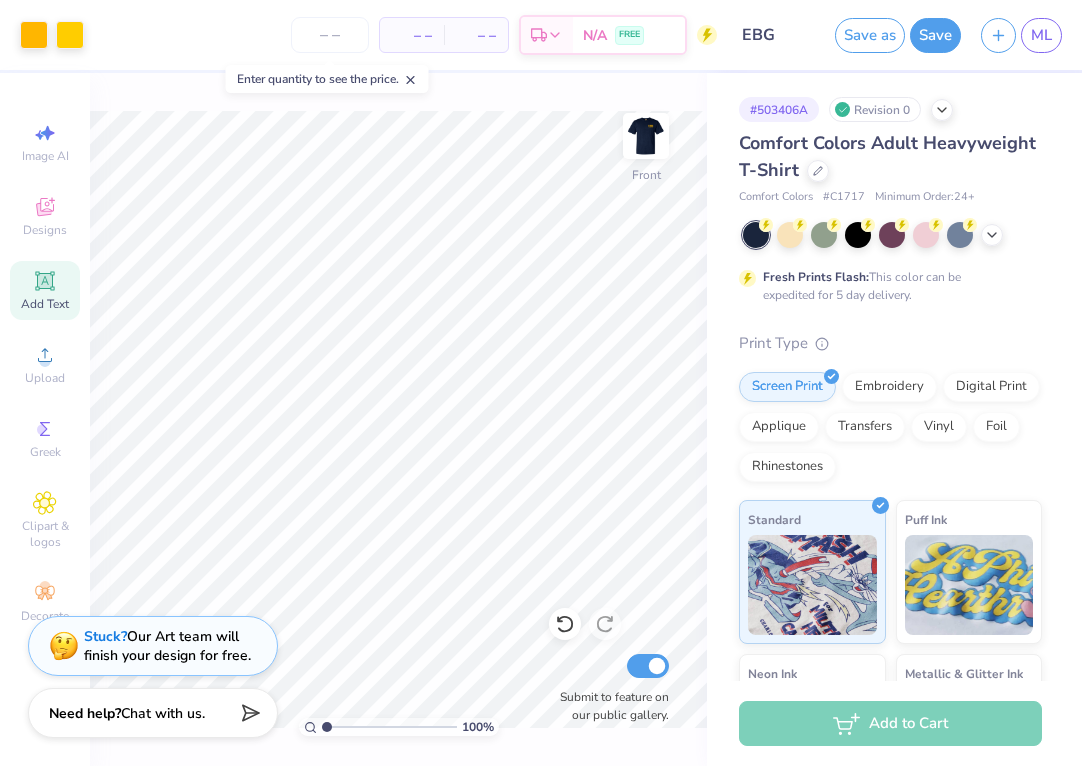 click at bounding box center (646, 136) 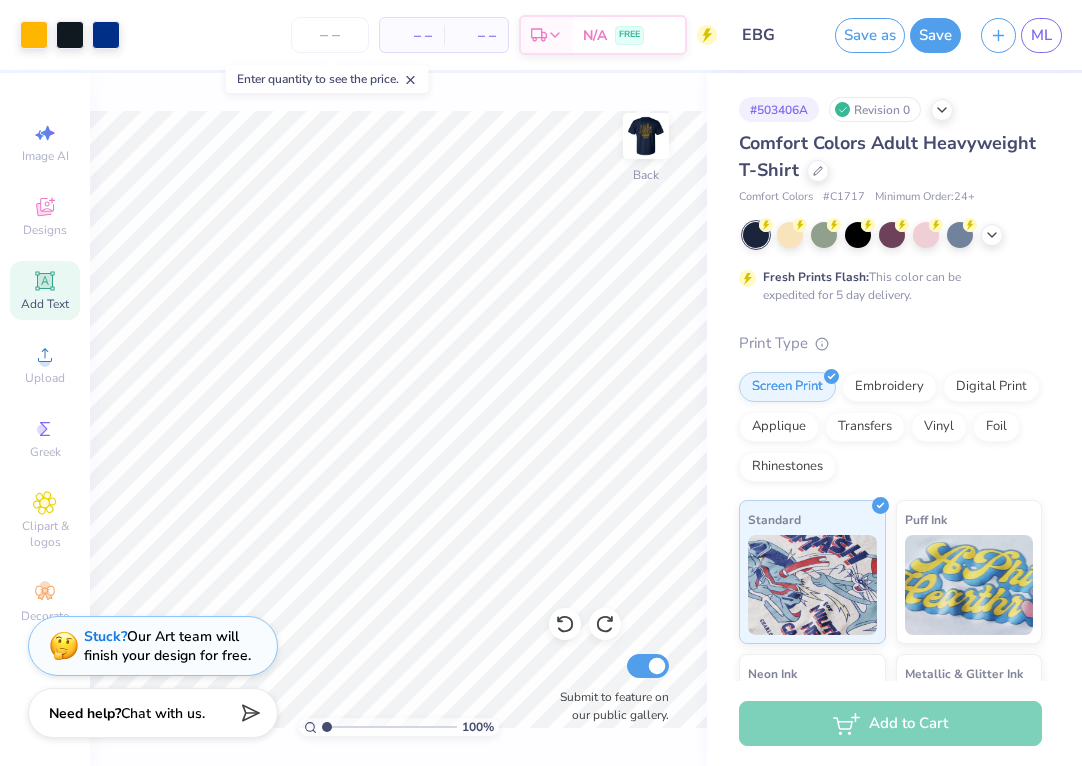 click at bounding box center [646, 136] 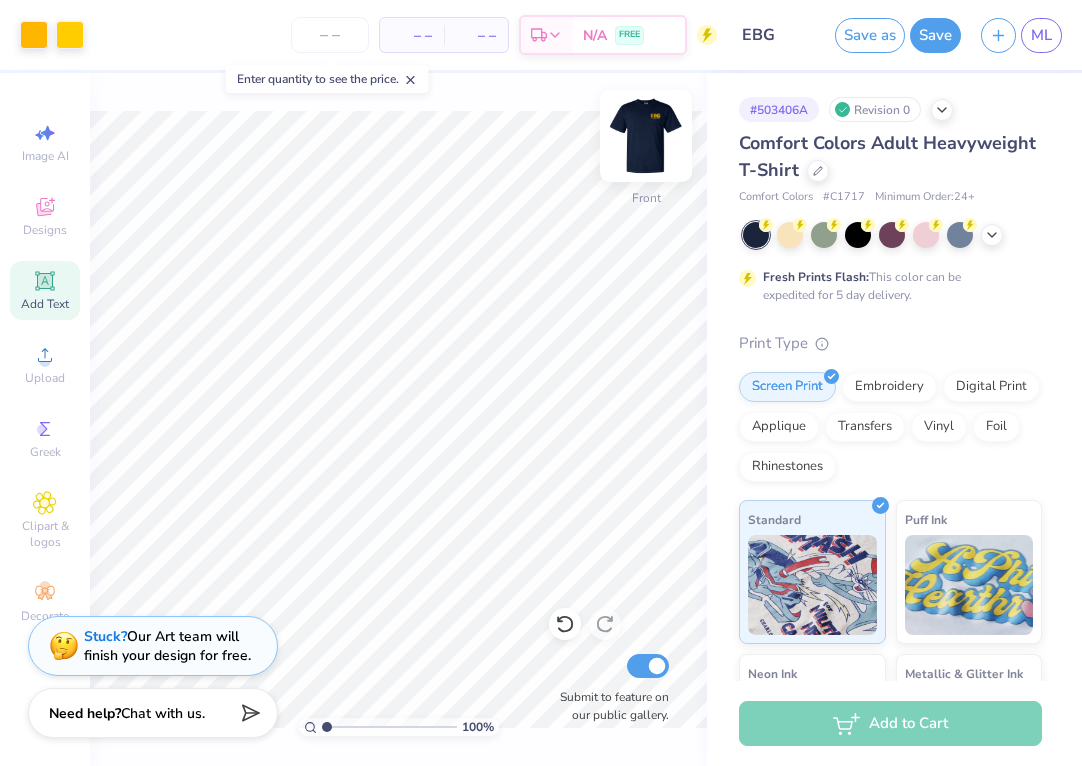 click at bounding box center (646, 136) 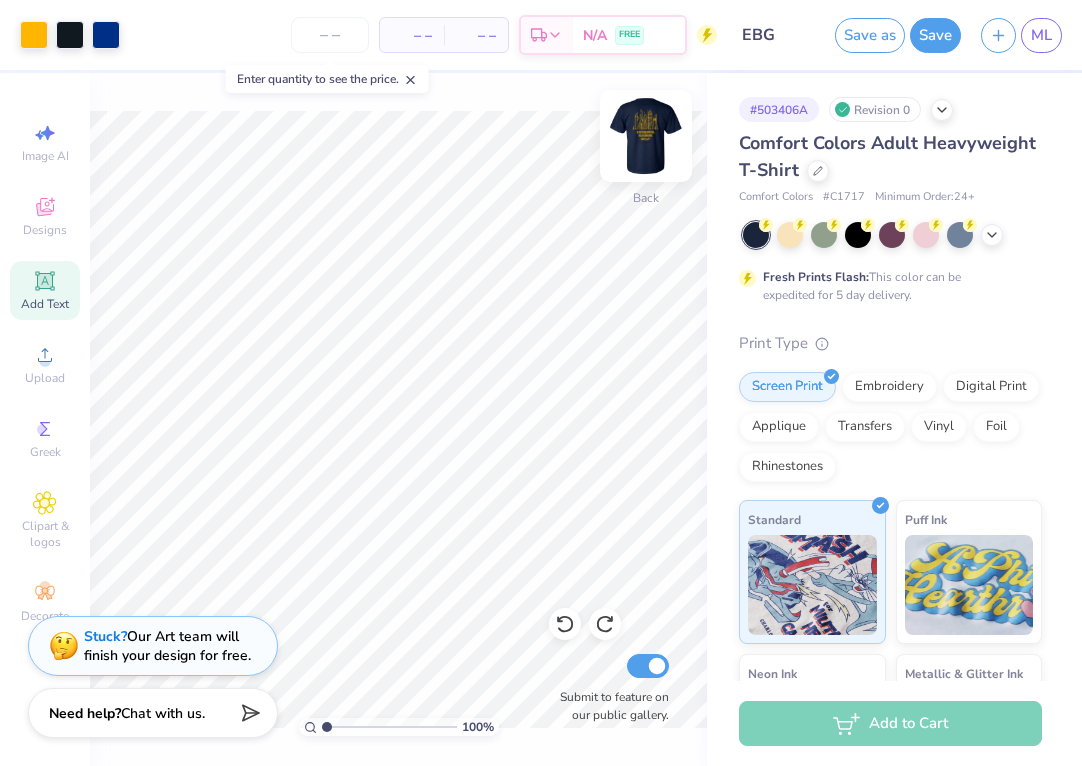click on "Back" at bounding box center (646, 198) 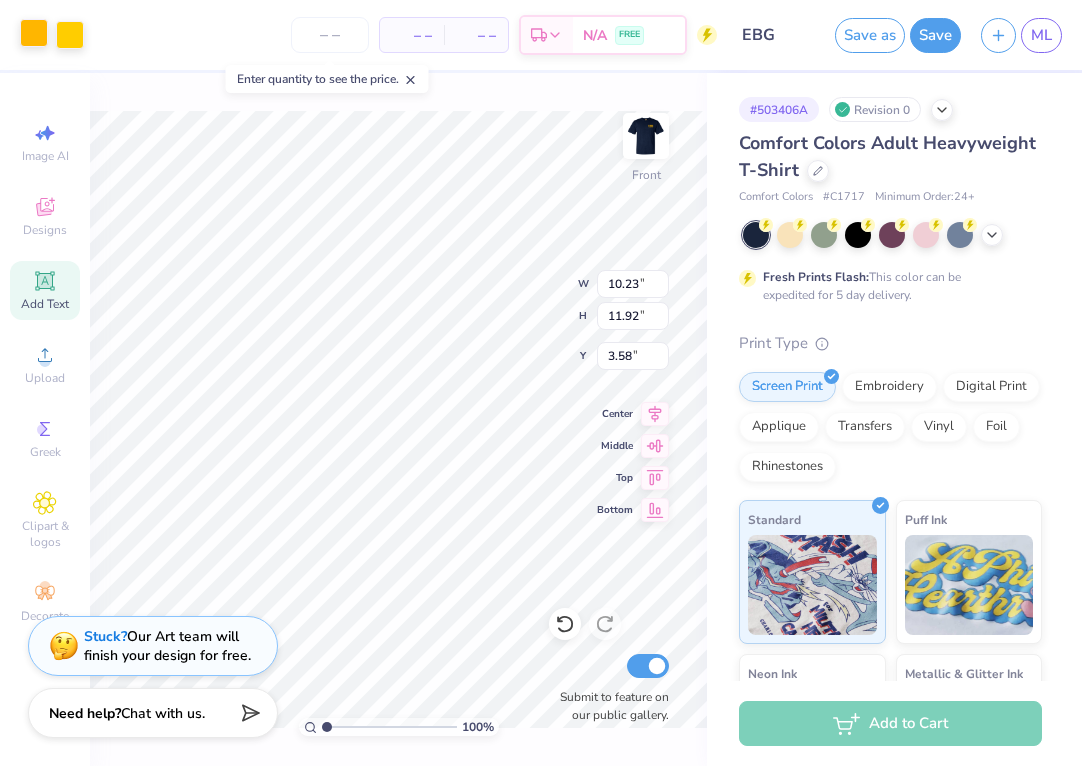 click at bounding box center (34, 33) 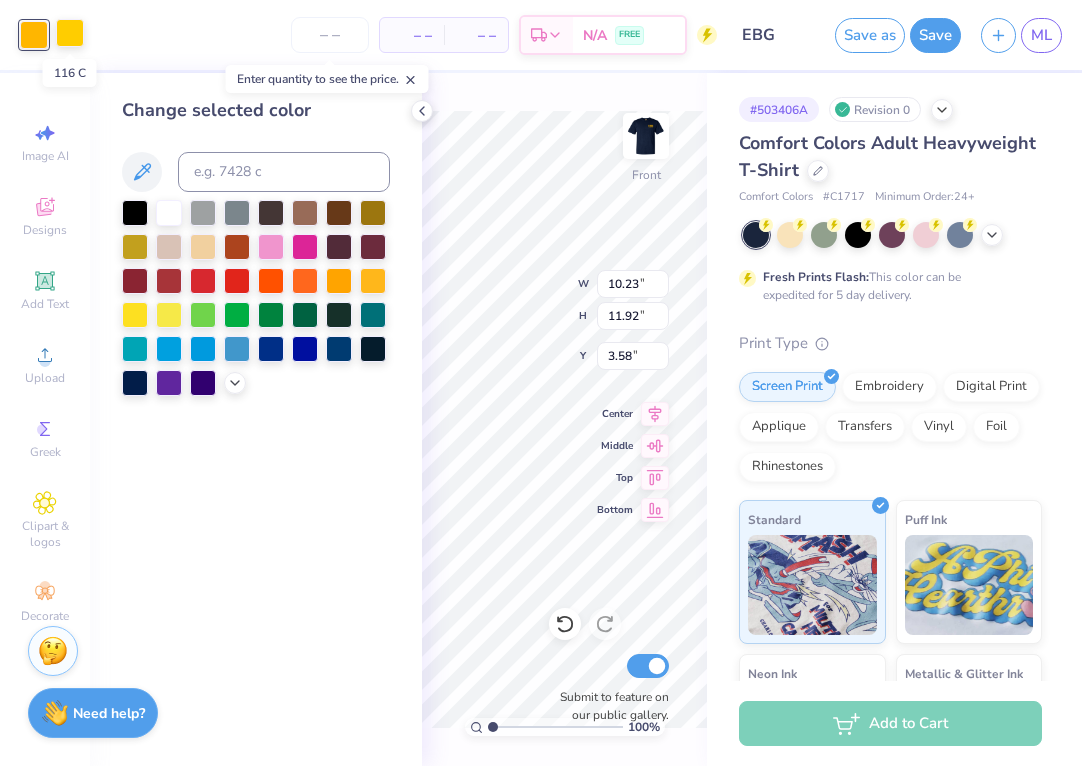 click at bounding box center [70, 33] 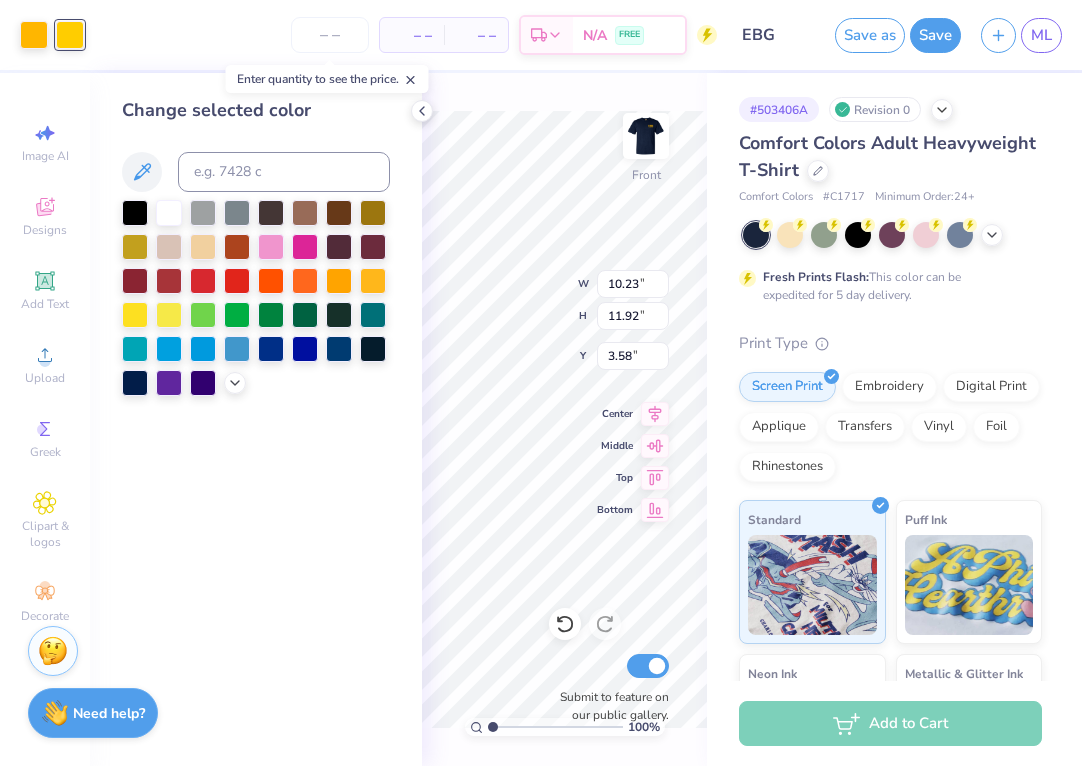 click on "Art colors" at bounding box center [42, 35] 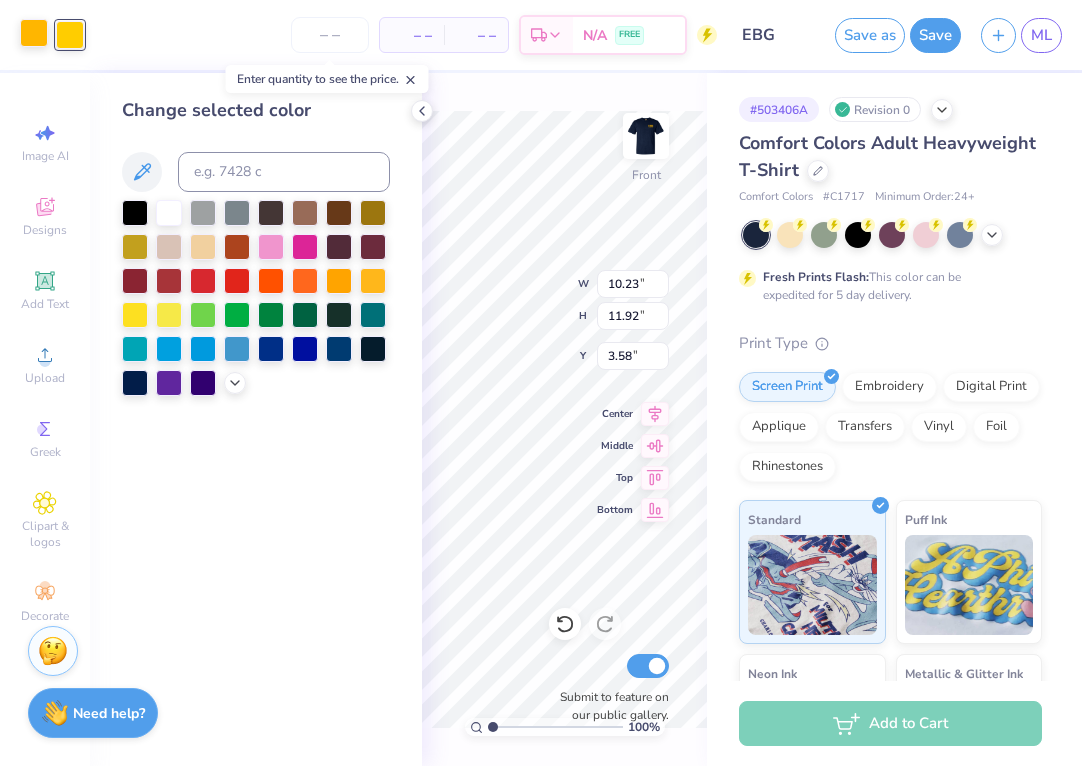 click at bounding box center (34, 33) 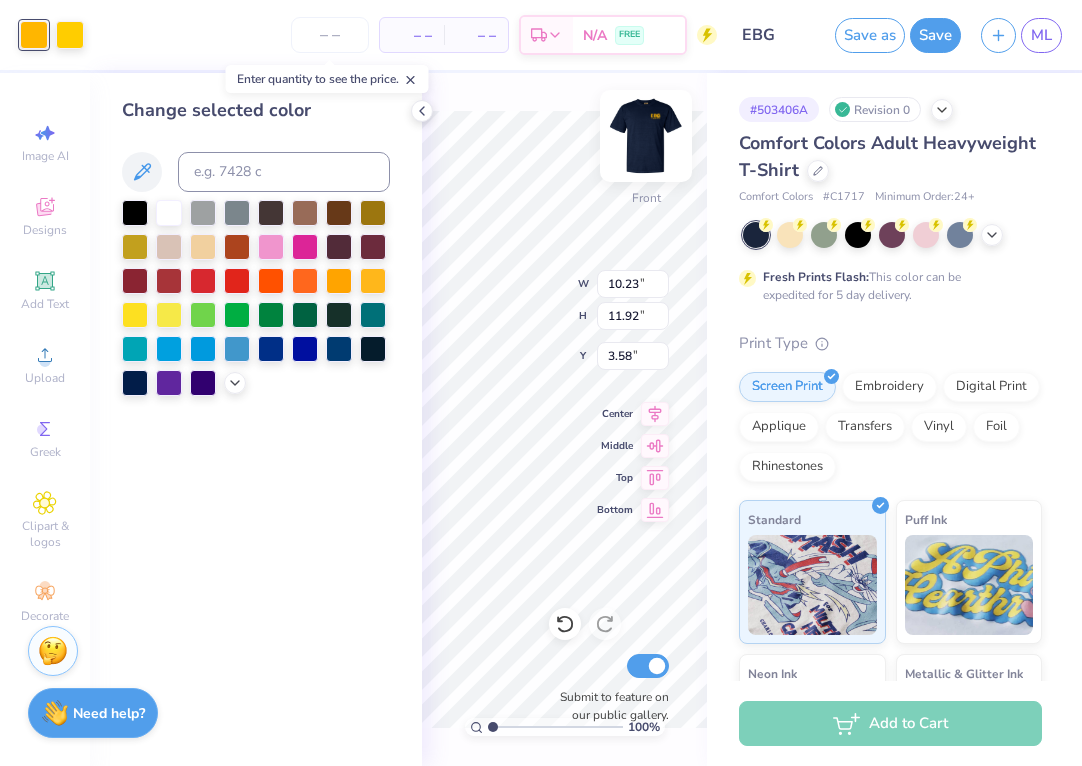 click at bounding box center [646, 136] 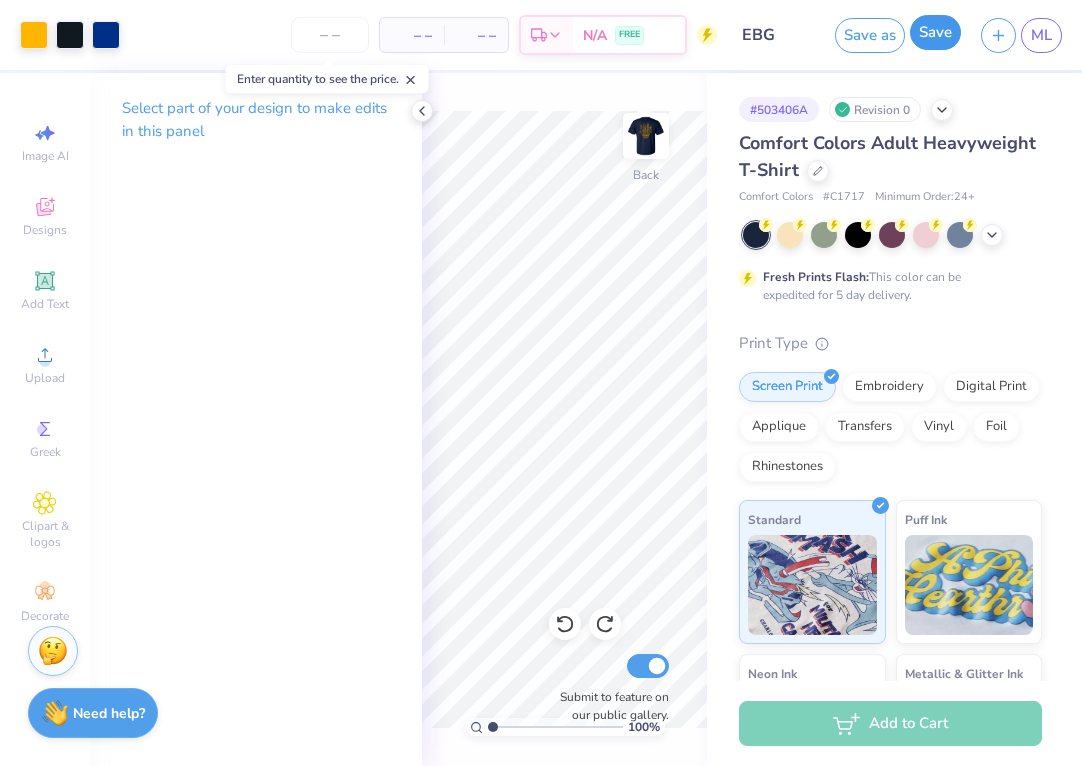 click on "Save" at bounding box center [935, 32] 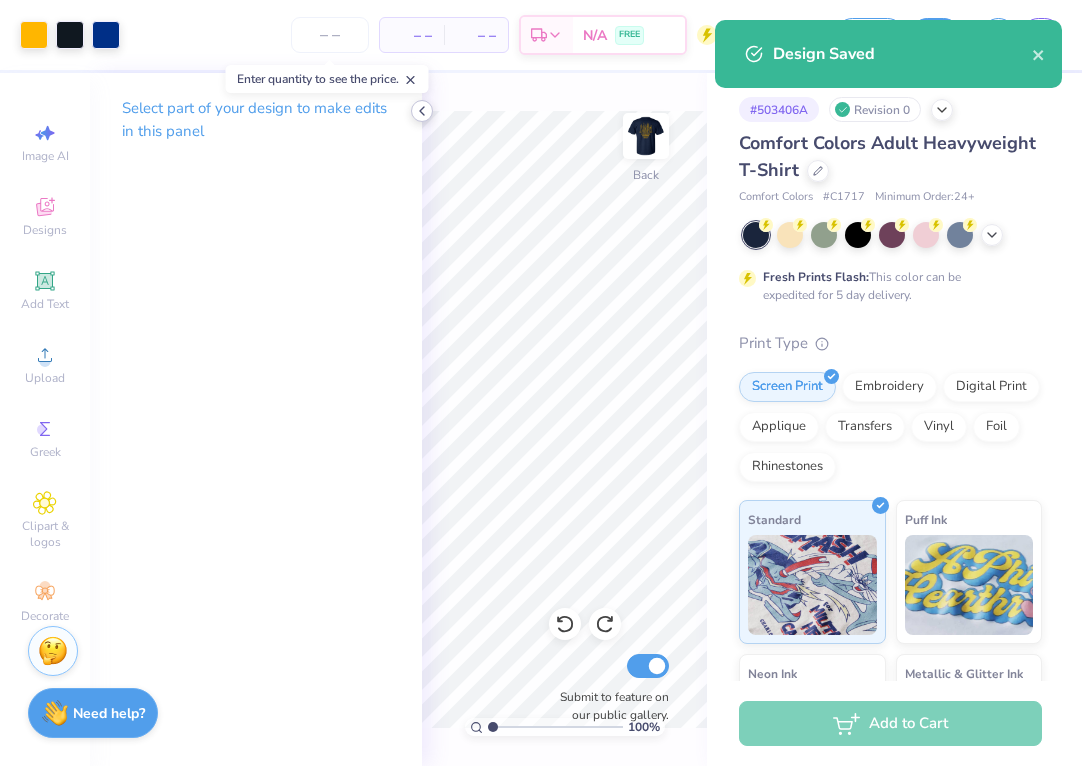 click 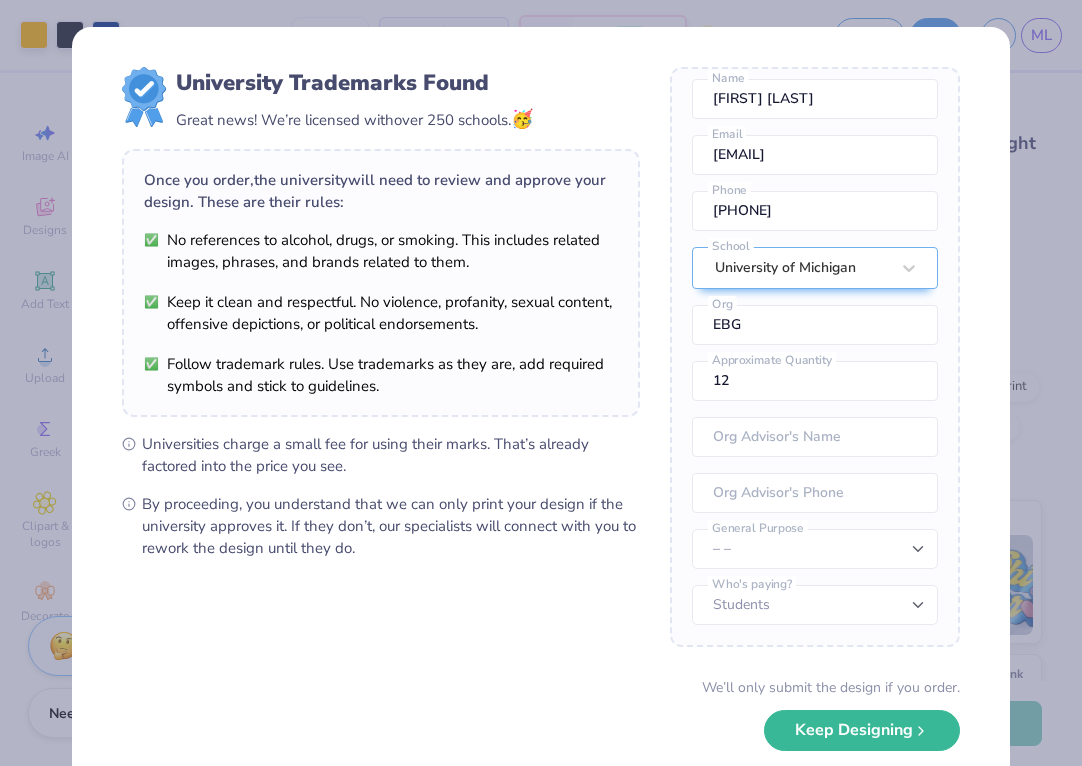 scroll, scrollTop: 0, scrollLeft: 0, axis: both 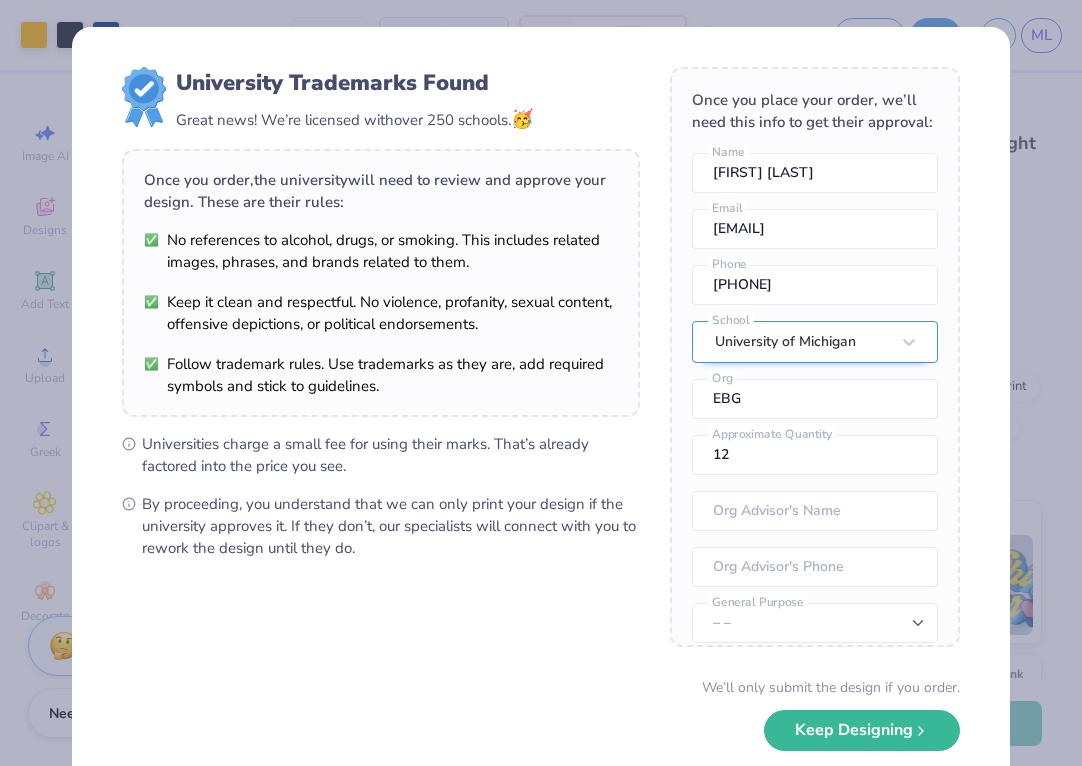 click on "University of Michigan" at bounding box center [802, 342] 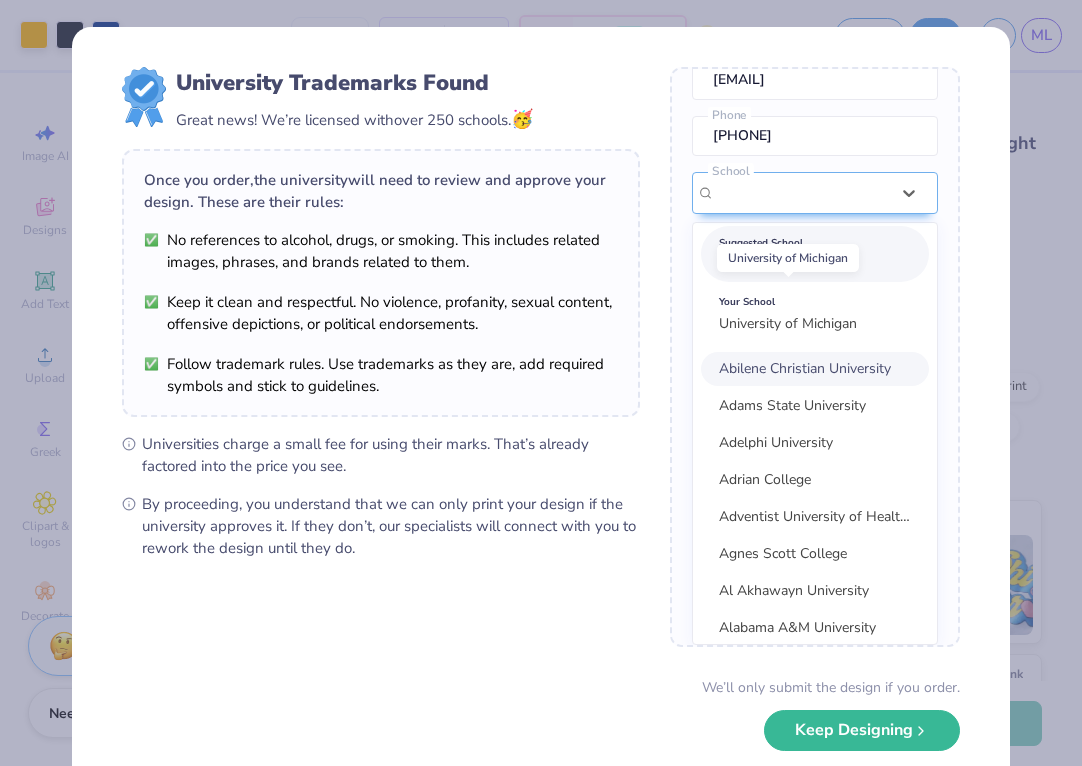 scroll, scrollTop: 0, scrollLeft: 0, axis: both 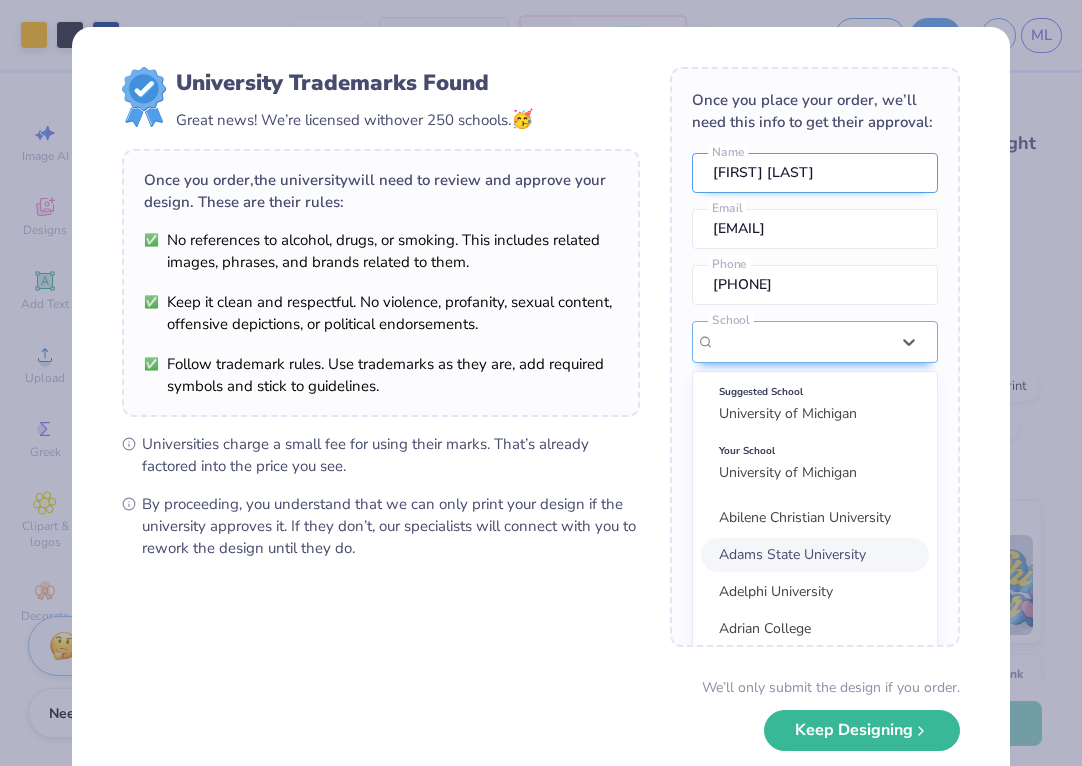 click on "[FIRST] [LAST]" at bounding box center (815, 173) 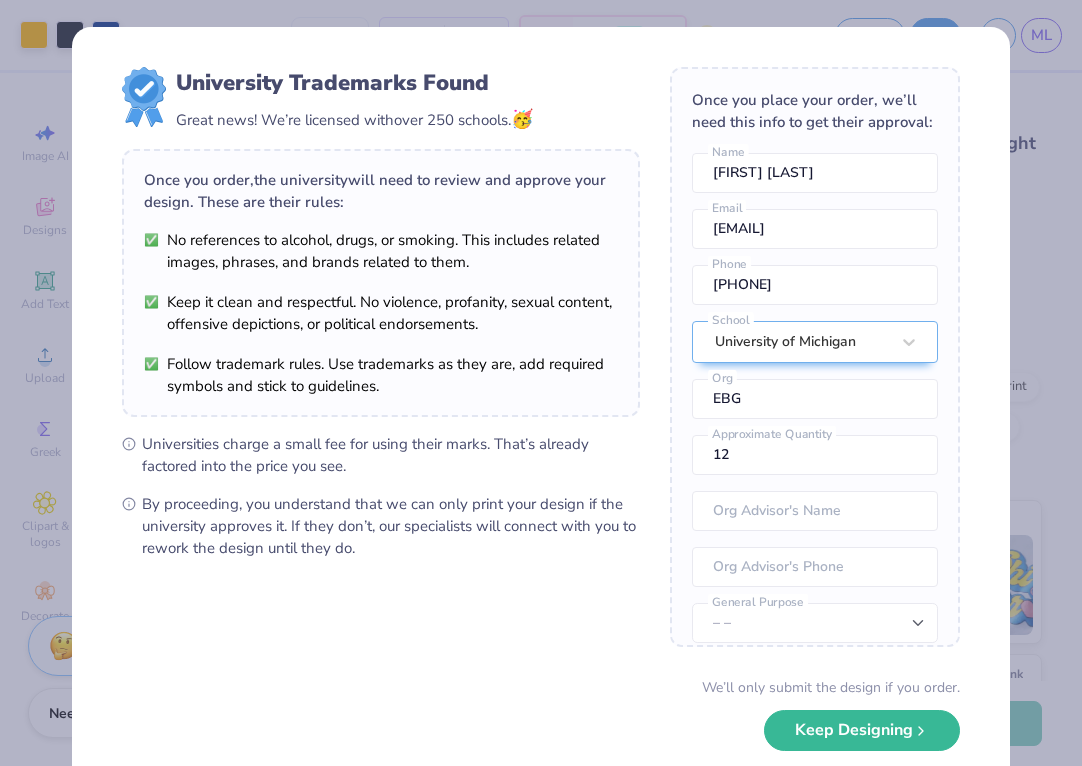click on "University Trademarks Found Great news! We’re licensed with  over 250 schools. 🥳 Once you order,  the university  will need to review and approve your design. These are their rules: No references to alcohol, drugs, or smoking. This includes related images, phrases, and brands related to them. Keep it clean and respectful. No violence, profanity, sexual content, offensive depictions, or political endorsements. Follow trademark rules. Use trademarks as they are, add required symbols and stick to guidelines. Universities charge a small fee for using their marks. That’s already factored into the price you see. By proceeding, you understand that we can only print your design if the university approves it. If they don’t, our specialists will connect with you to rework the design until they do. Once you place your order, we’ll need this info to get their approval: [FIRST] [LAST] Name [EMAIL] Email [PHONE] Phone University of Michigan School EBG Org [NUMBER] Approximate Quantity Org Advisor's Name" at bounding box center (541, 435) 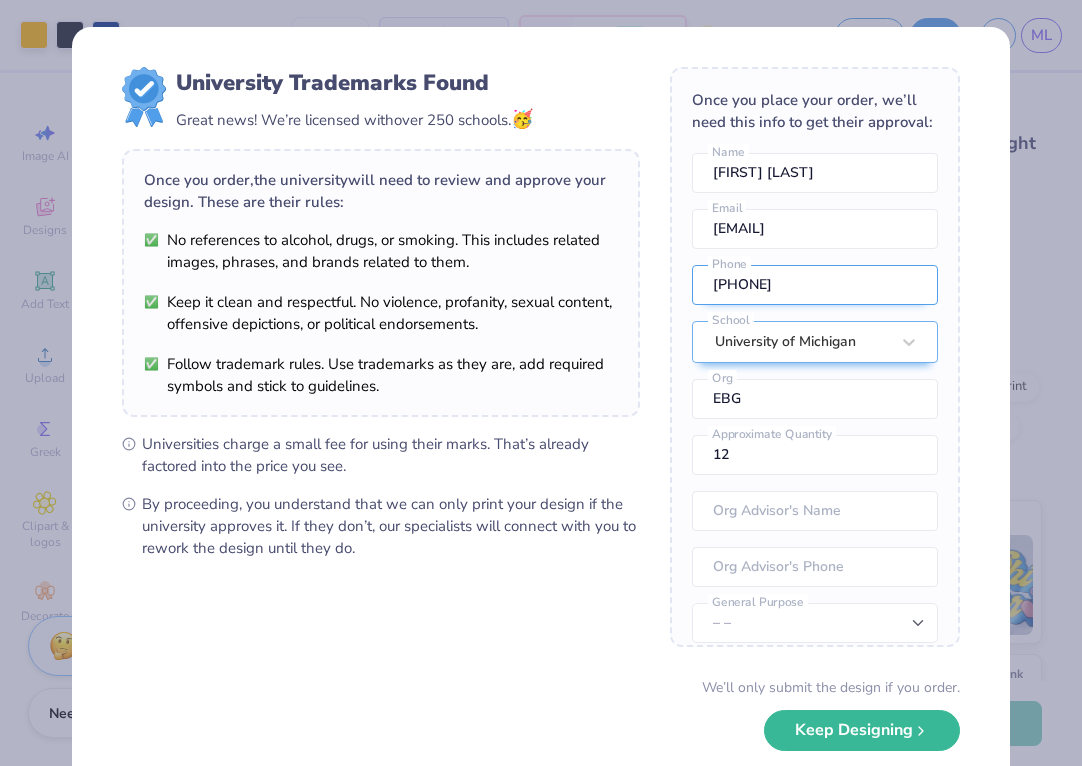 scroll, scrollTop: 74, scrollLeft: 0, axis: vertical 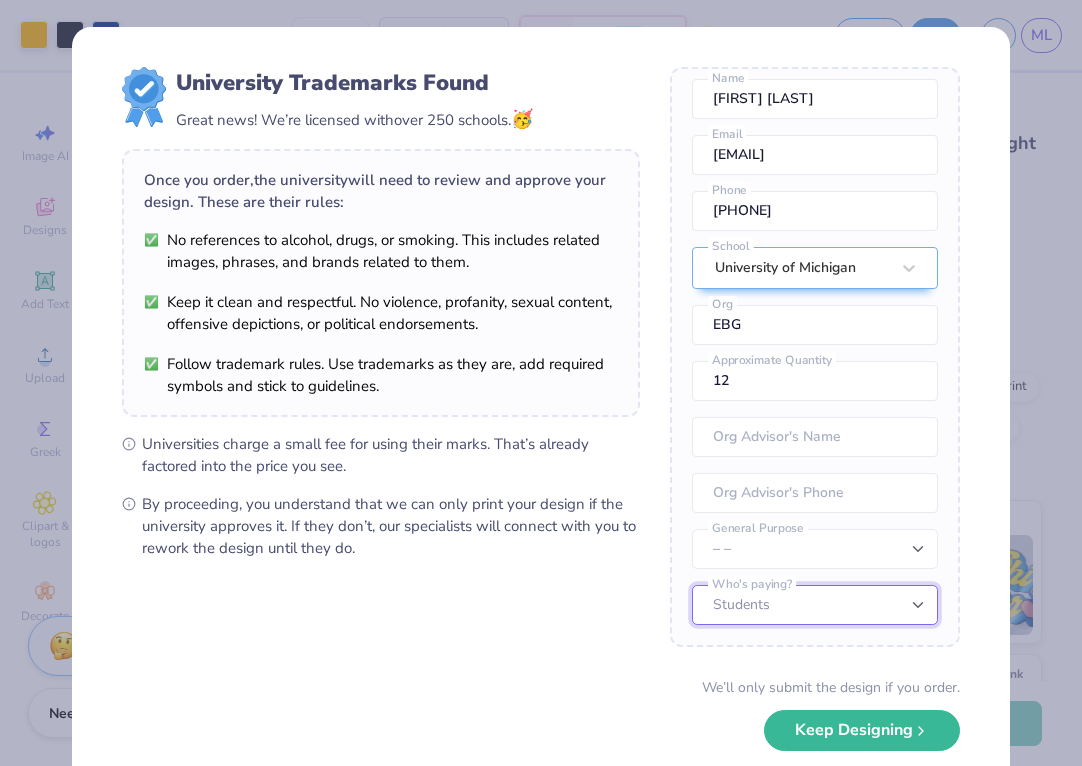 click on "Students University" at bounding box center (815, 605) 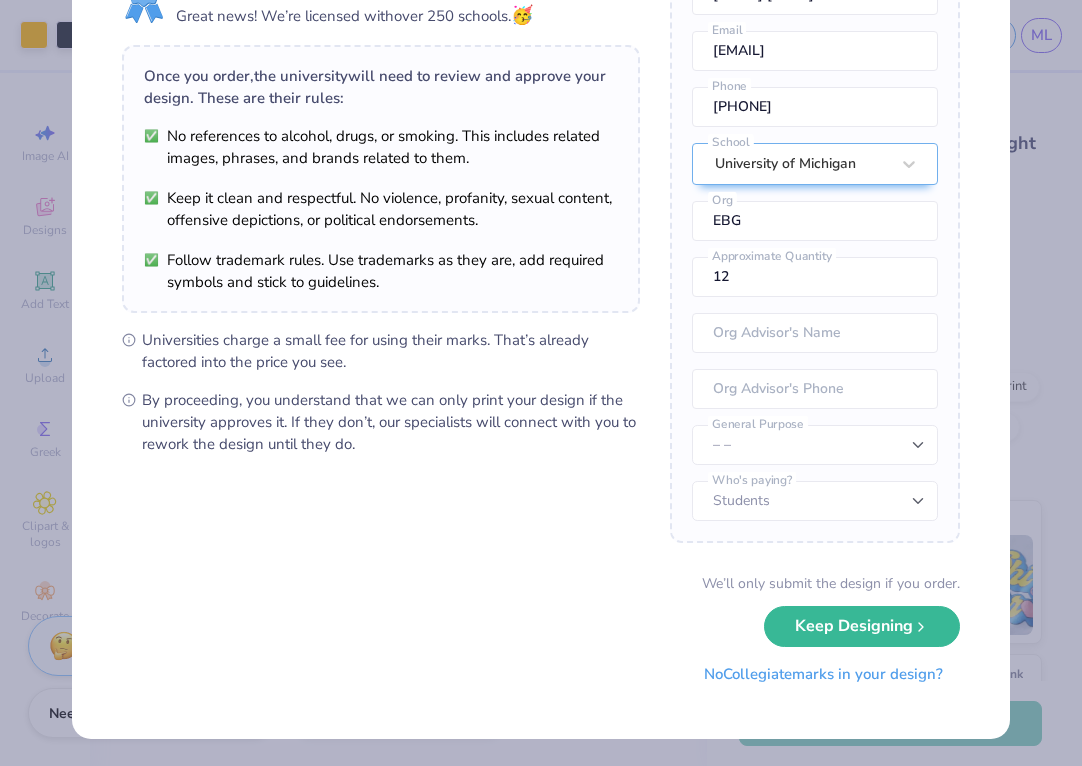 click on "No  Collegiate  marks in your design?" at bounding box center [823, 674] 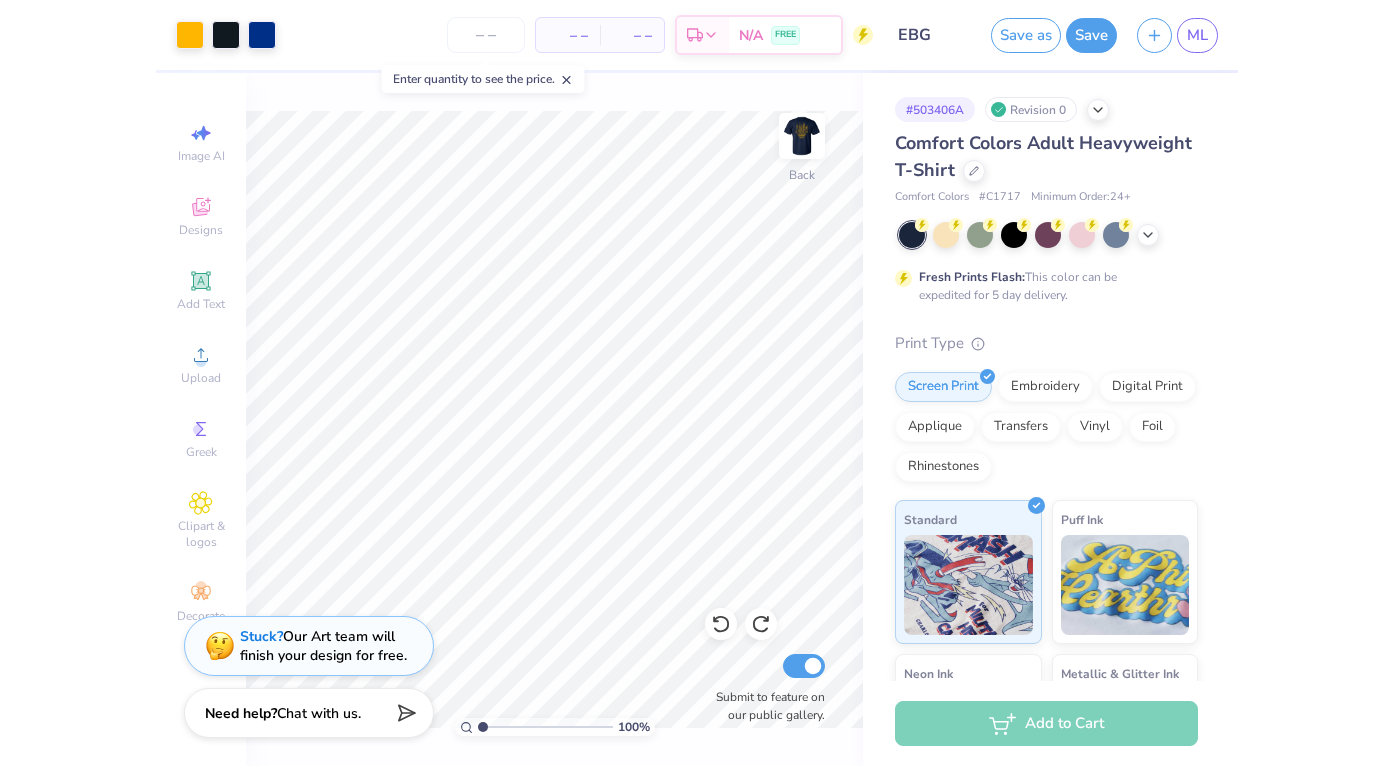 scroll, scrollTop: 0, scrollLeft: 0, axis: both 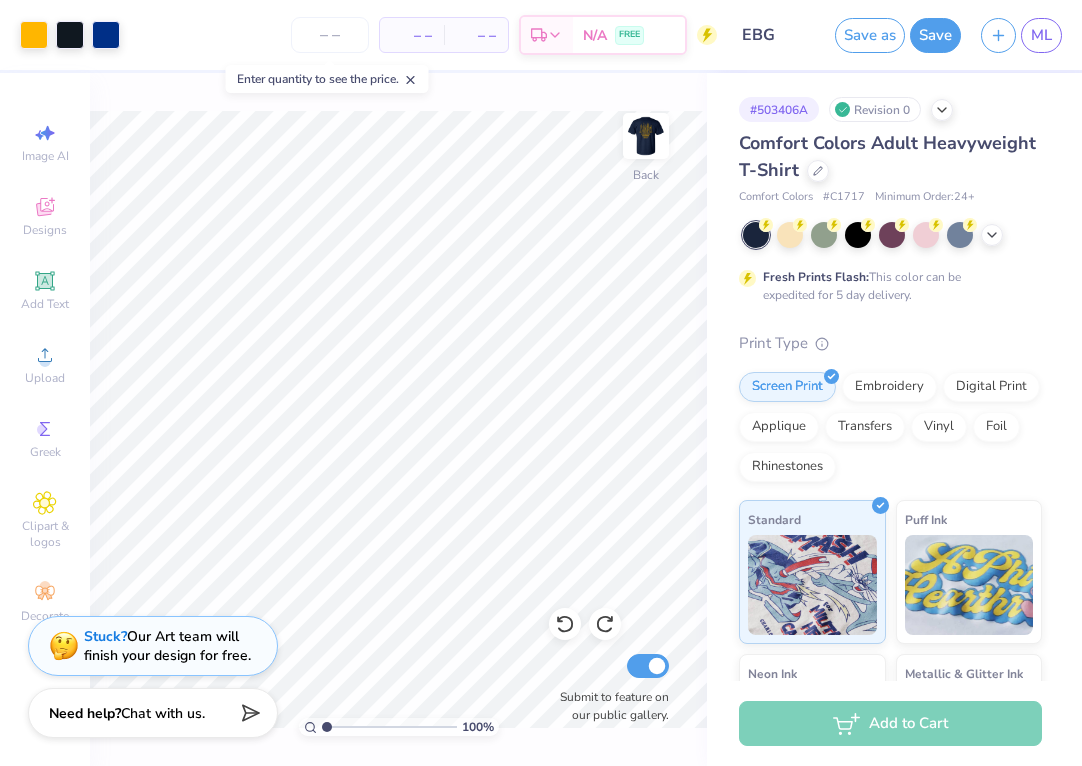 click on "Add to Cart" at bounding box center [890, 723] 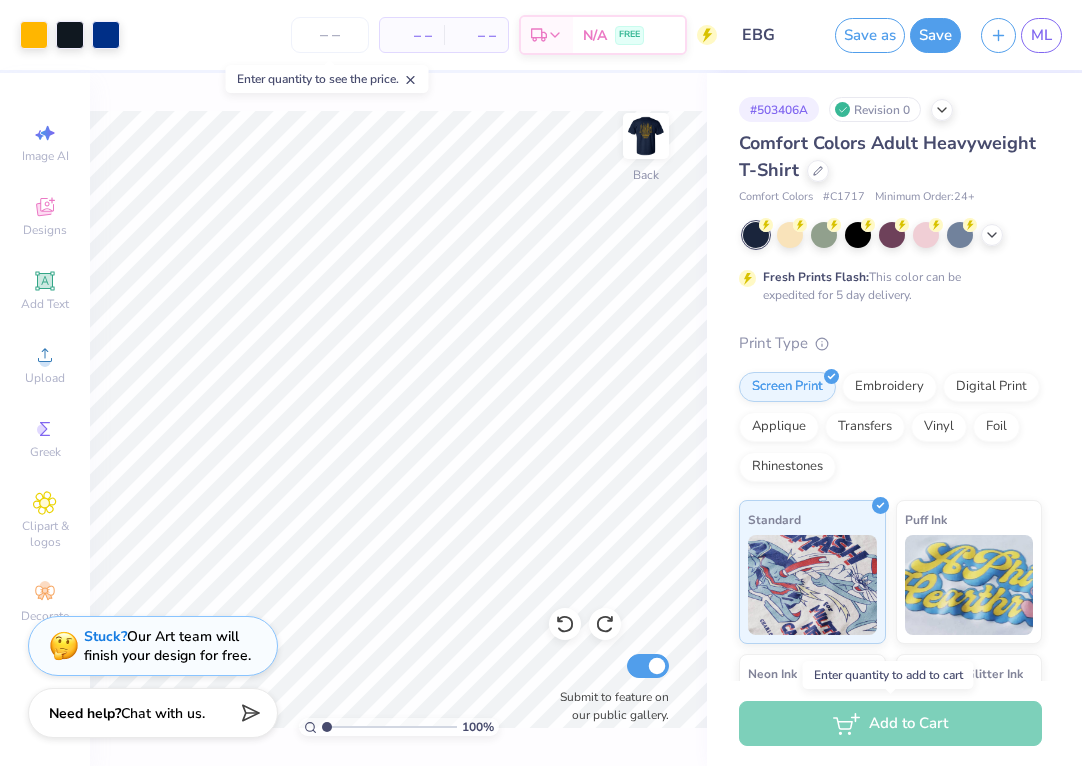 click on "Add to Cart" at bounding box center (890, 723) 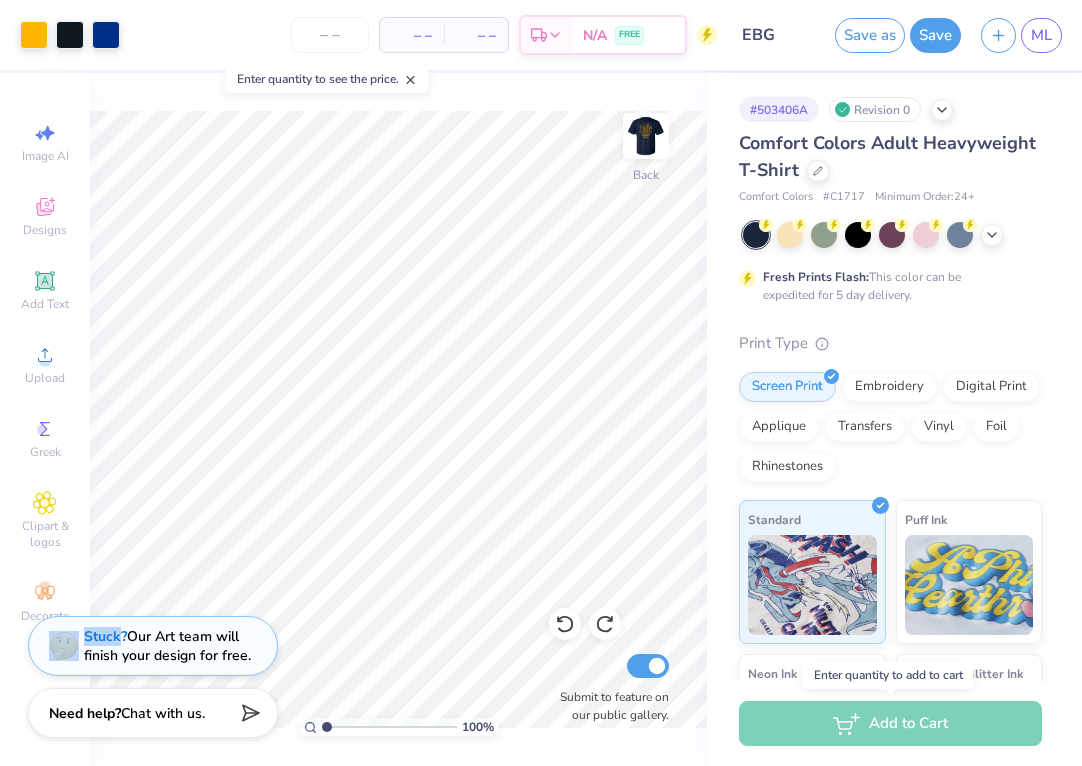 click on "Add to Cart" at bounding box center (890, 723) 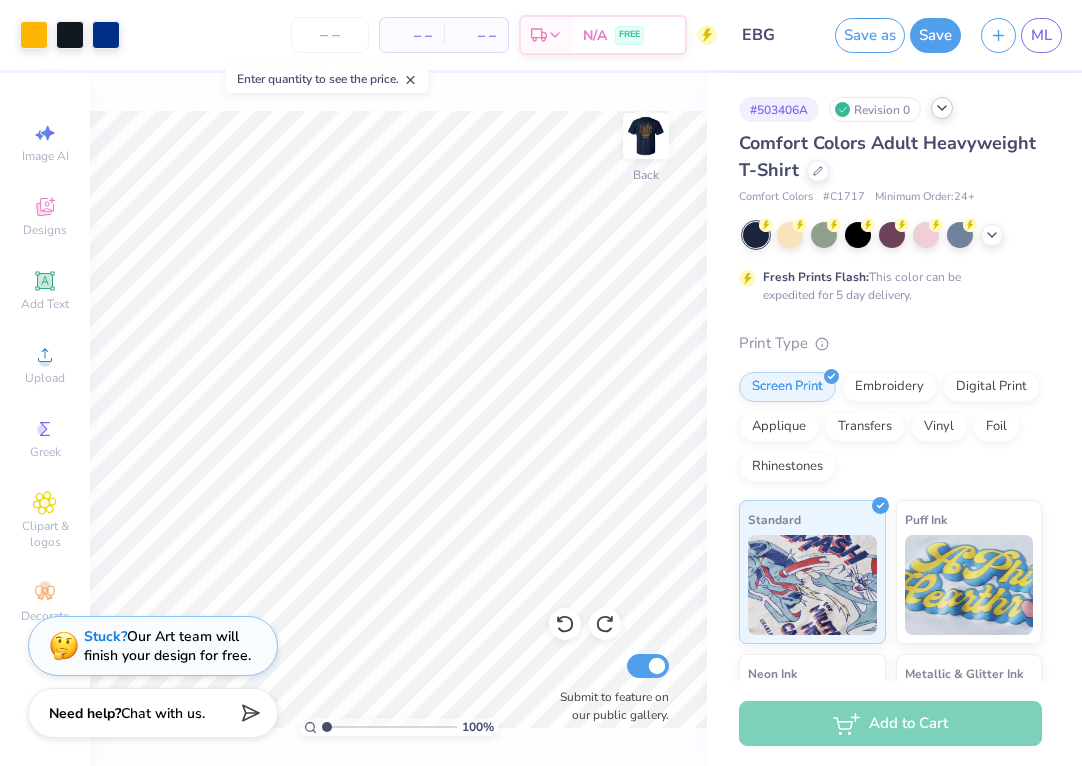 click 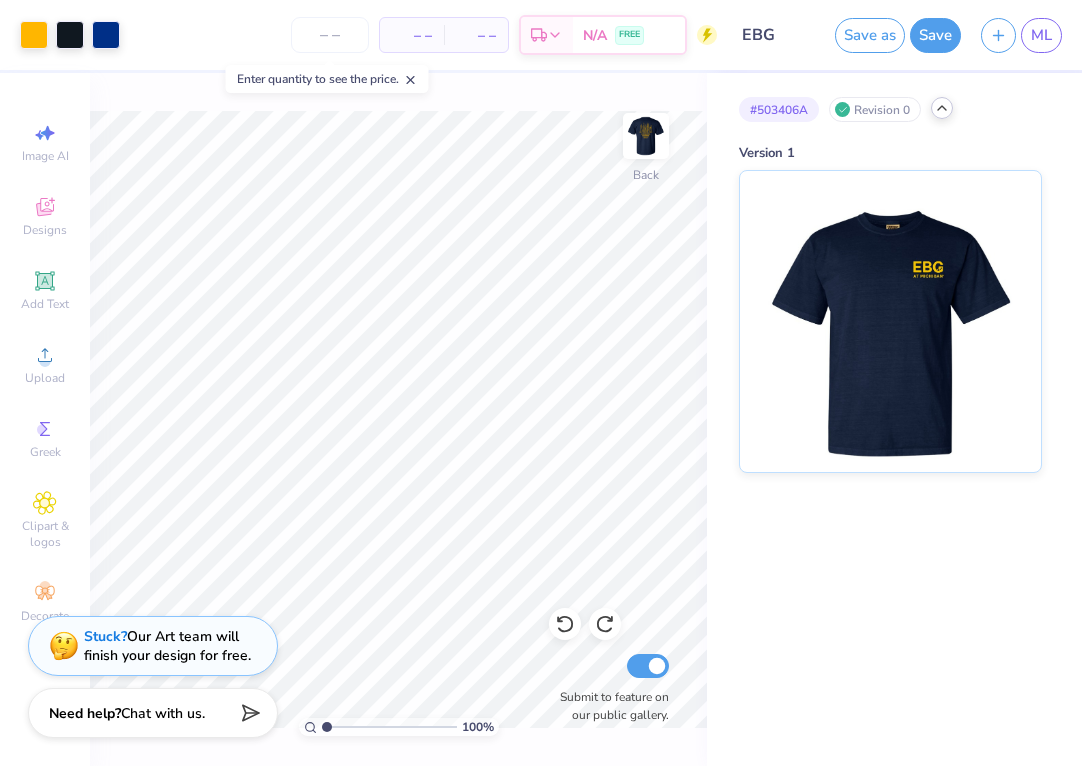 click 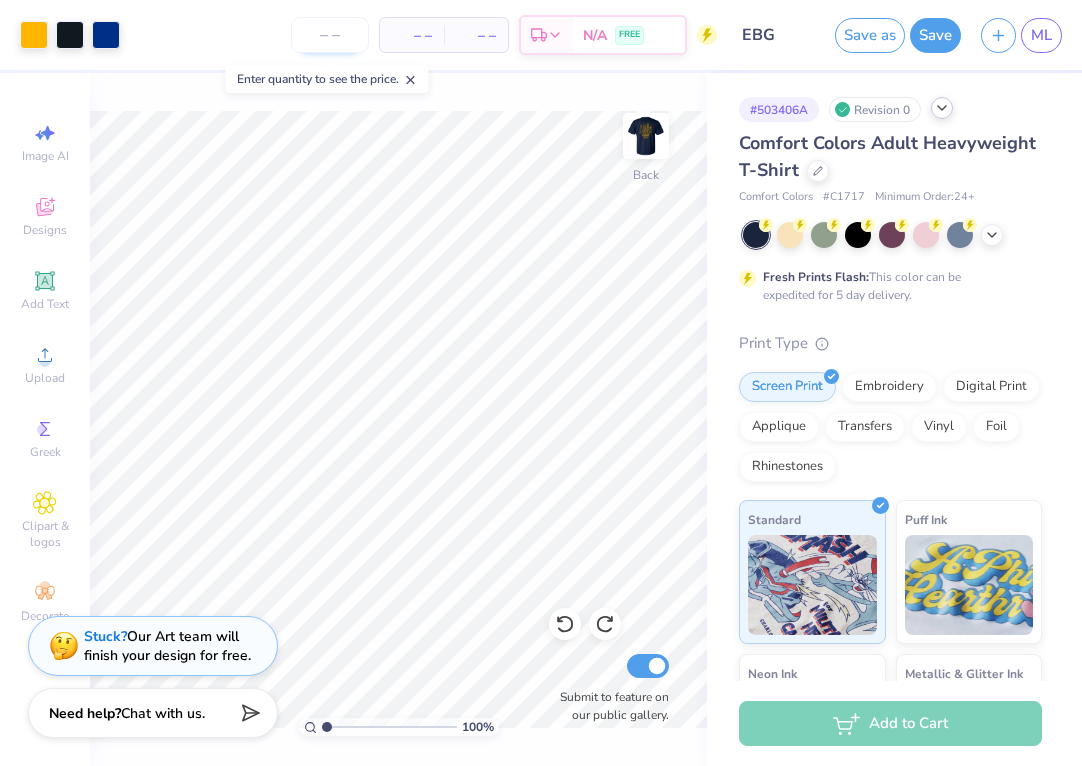 click at bounding box center (330, 35) 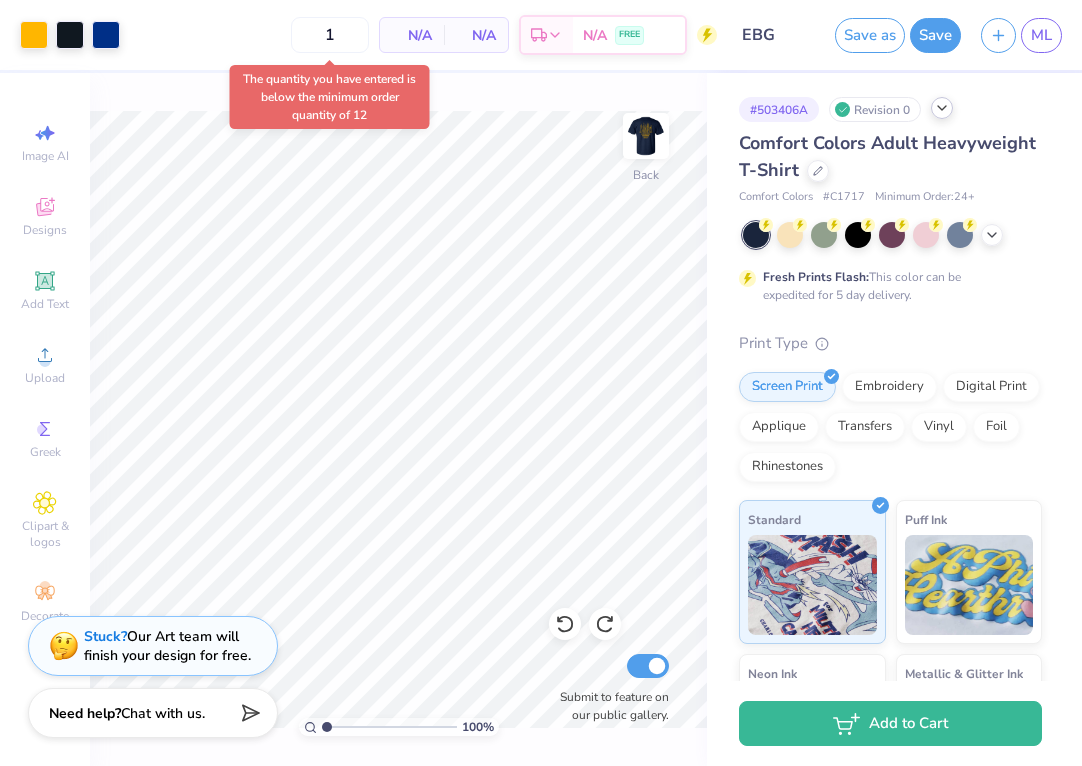 type on "12" 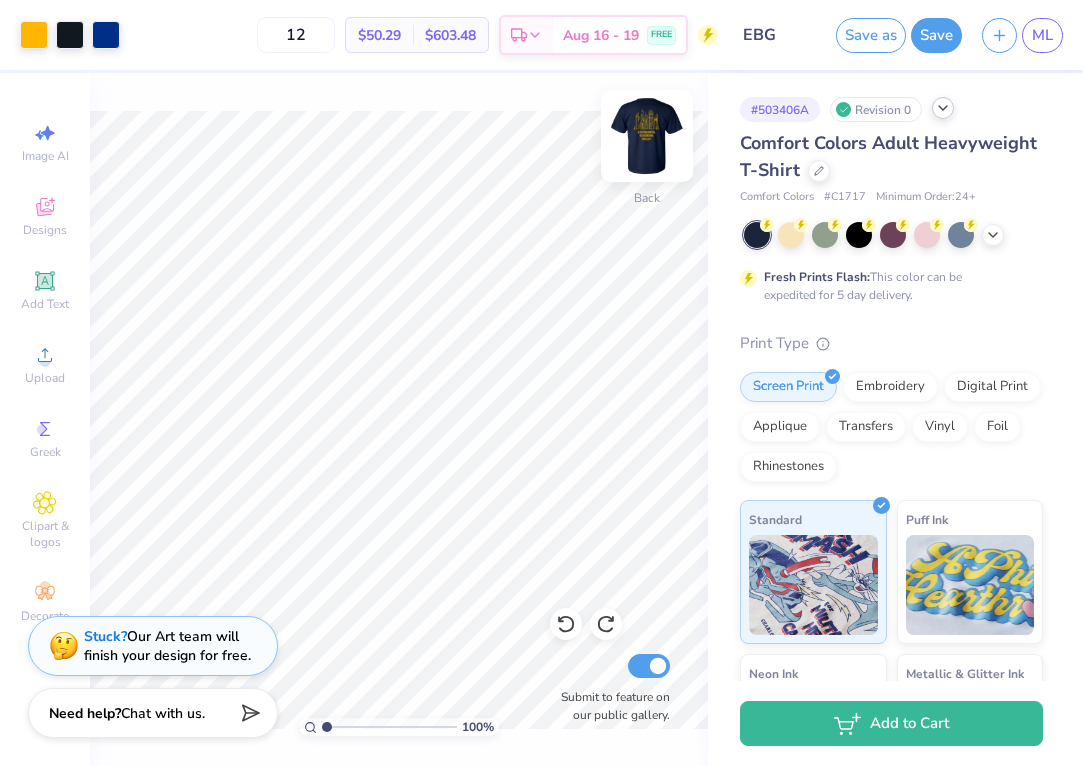 click at bounding box center [647, 136] 